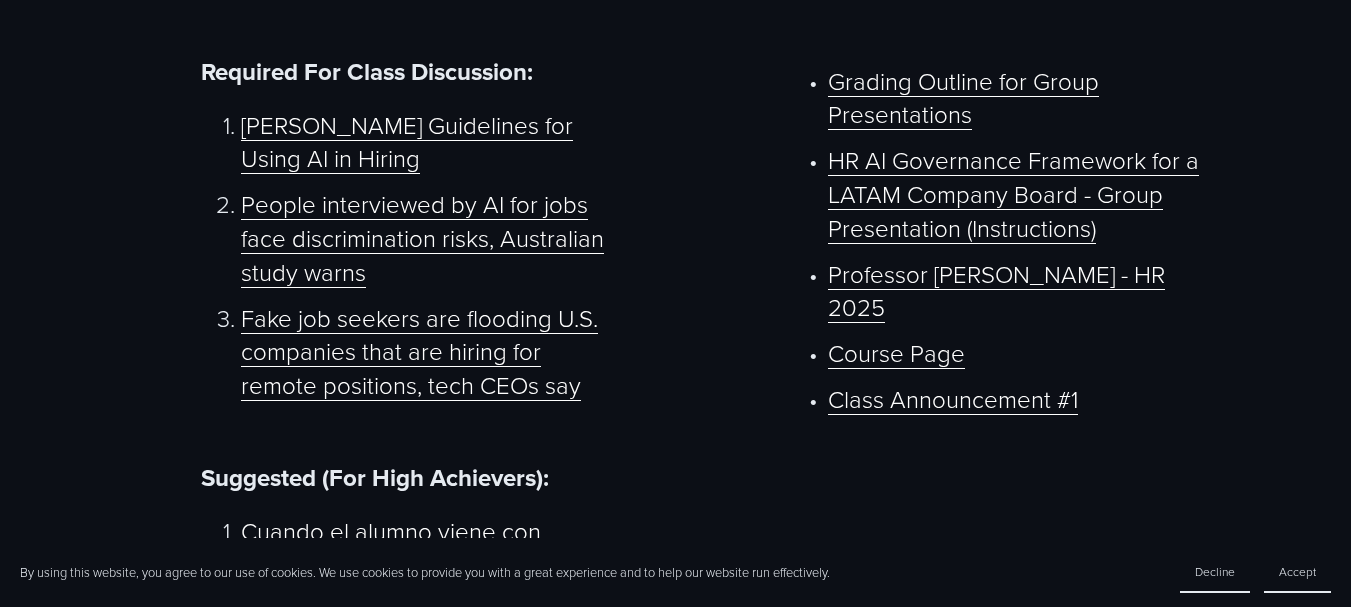 scroll, scrollTop: 990, scrollLeft: 0, axis: vertical 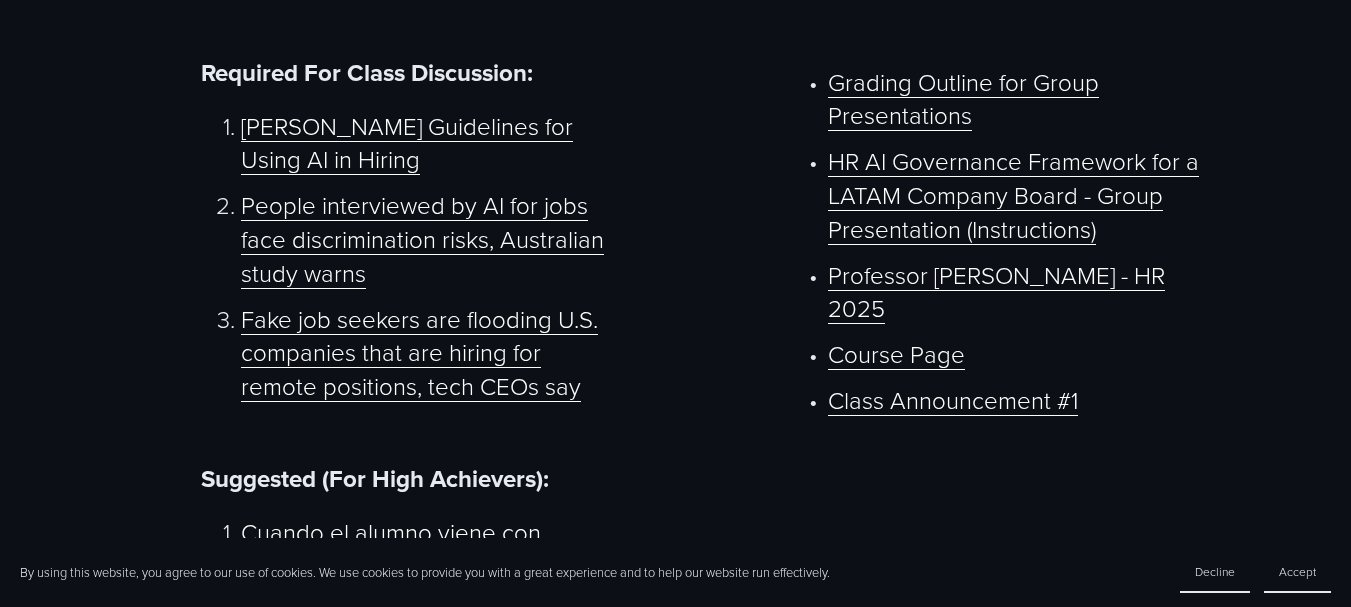 click on "People interviewed by AI for jobs face discrimination risks, Australian study warns" at bounding box center [422, 238] 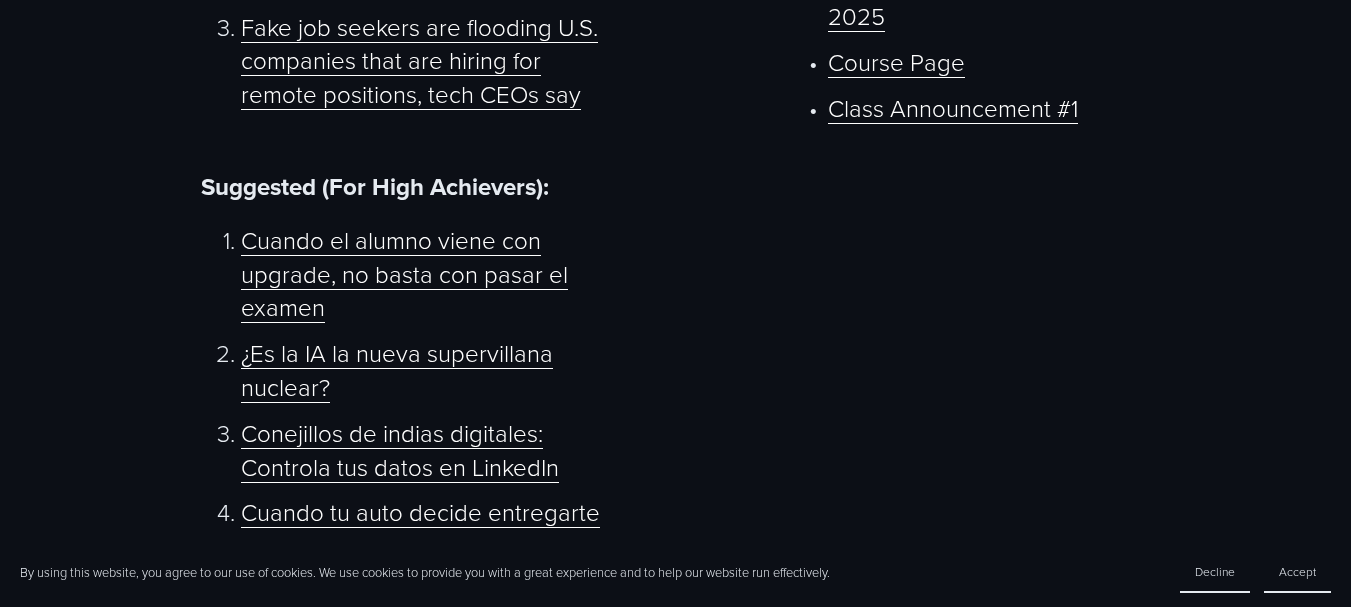 click on "Cuando el alumno viene con upgrade, no basta con pasar el examen" at bounding box center (404, 273) 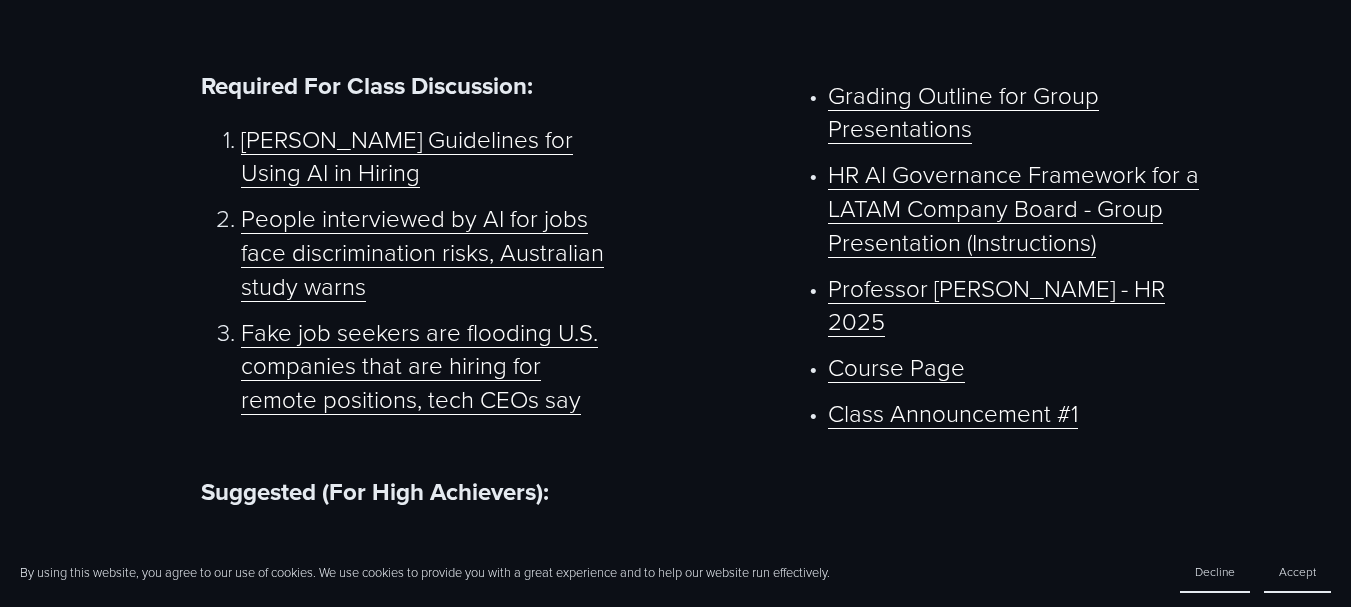 scroll, scrollTop: 980, scrollLeft: 0, axis: vertical 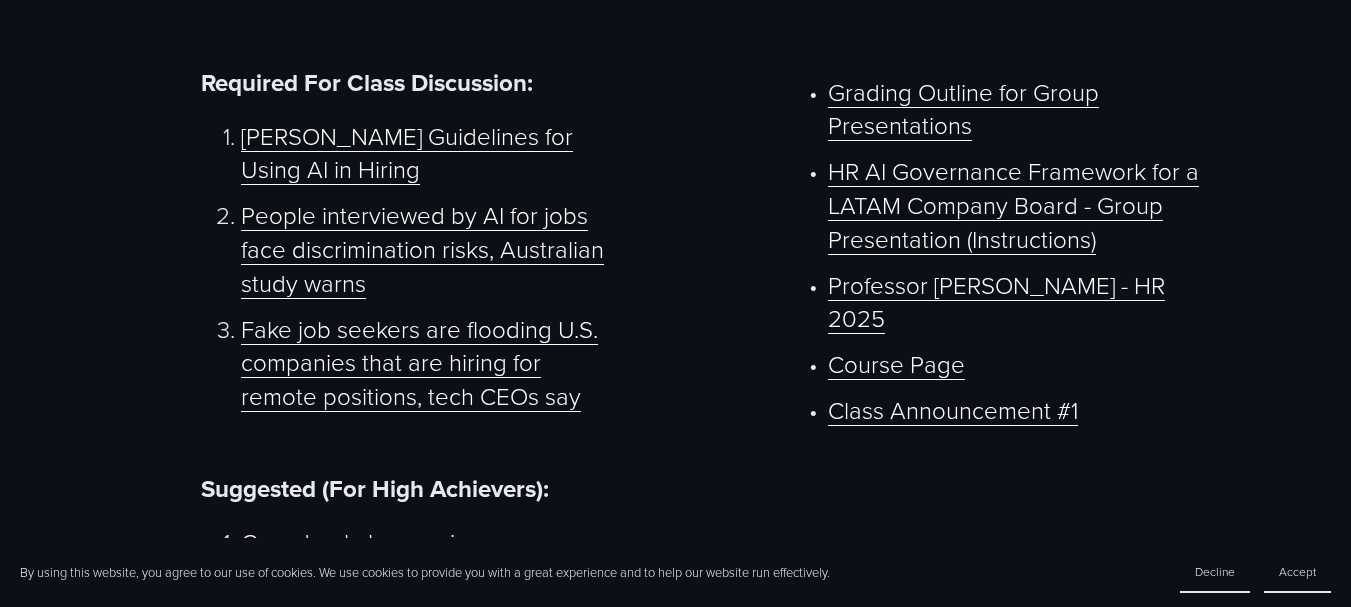 click on "Fake job seekers are flooding U.S. companies that are hiring for remote positions, tech CEOs say" at bounding box center [419, 362] 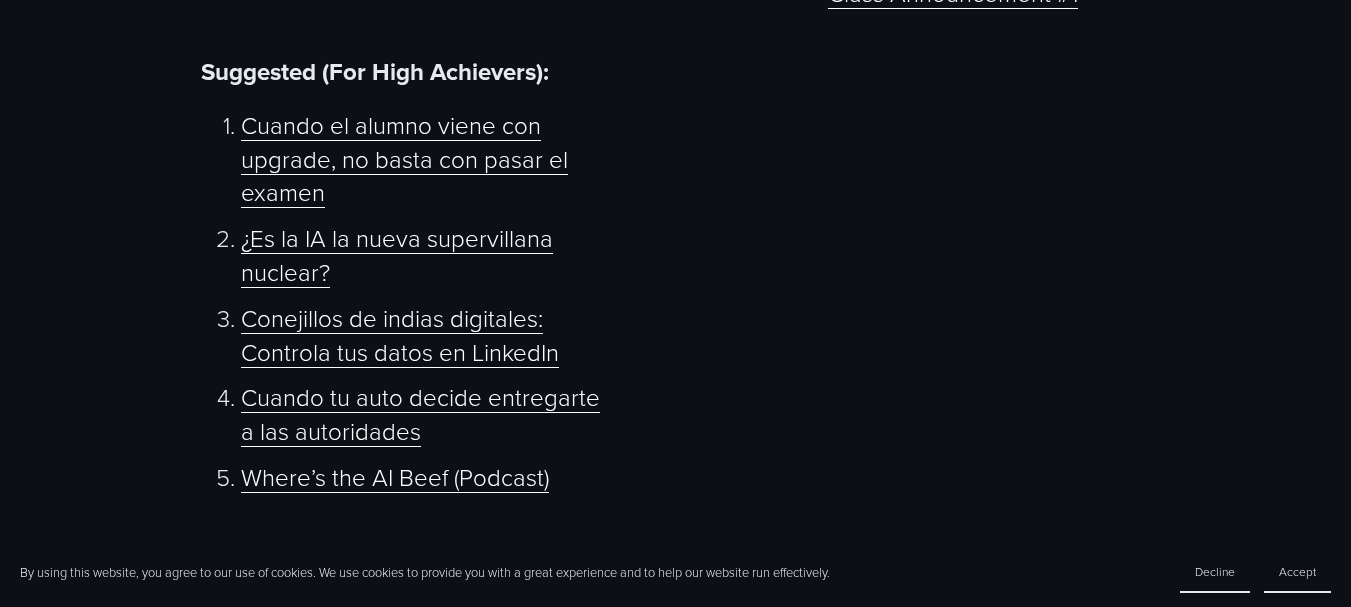 scroll, scrollTop: 1398, scrollLeft: 0, axis: vertical 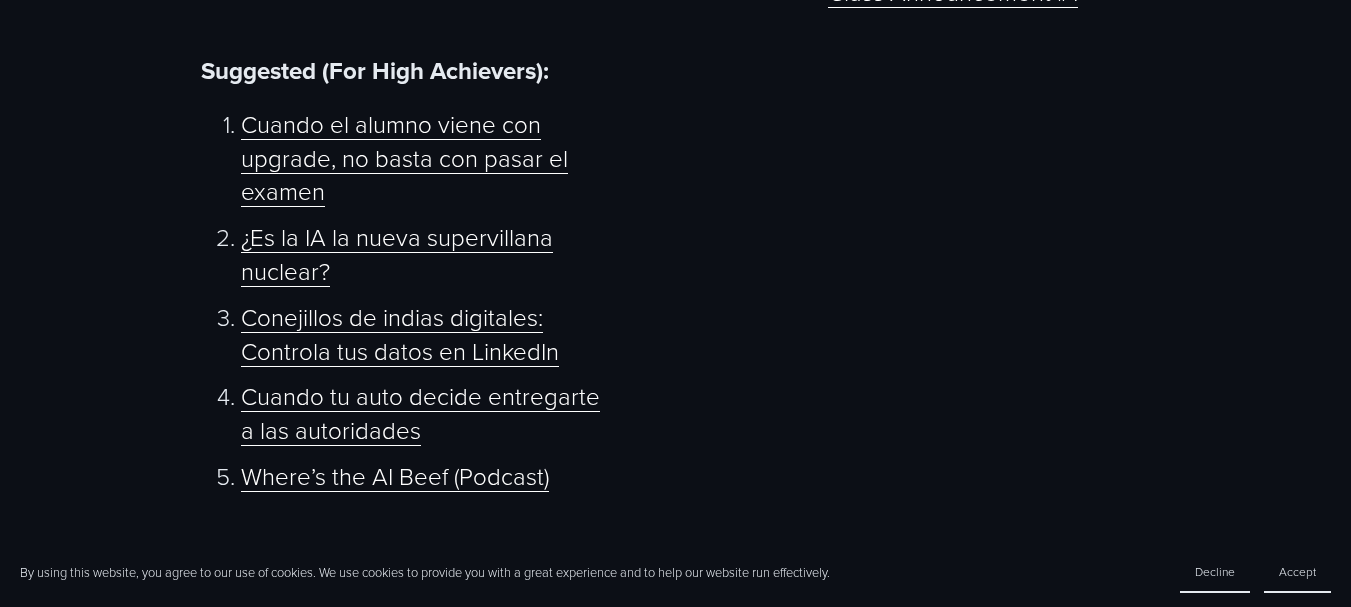 click on "¿Es la IA la nueva supervillana nuclear?" at bounding box center [397, 253] 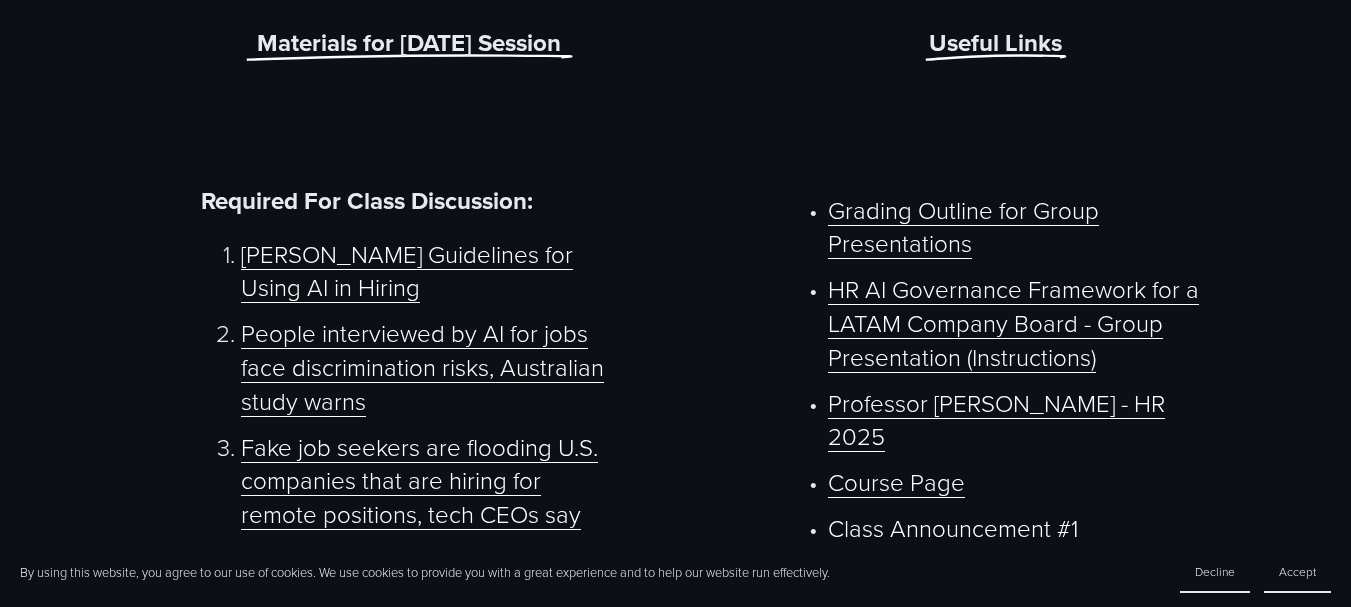 scroll, scrollTop: 966, scrollLeft: 0, axis: vertical 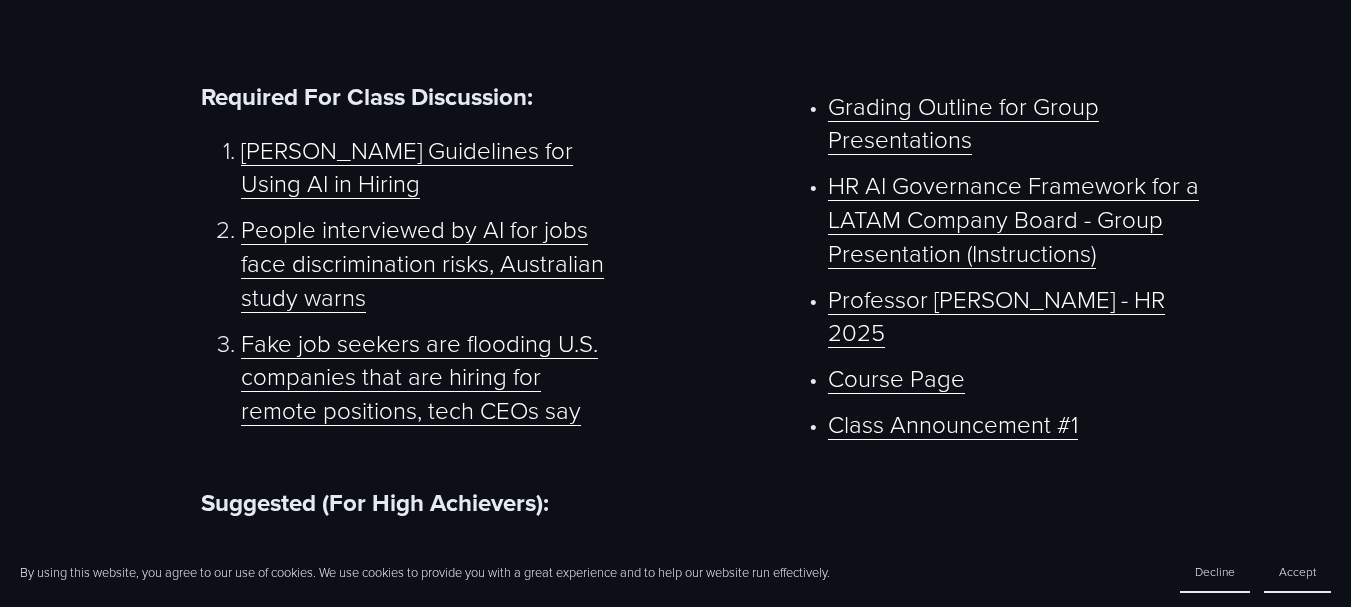 click on "Class Announcement #1" at bounding box center [953, 423] 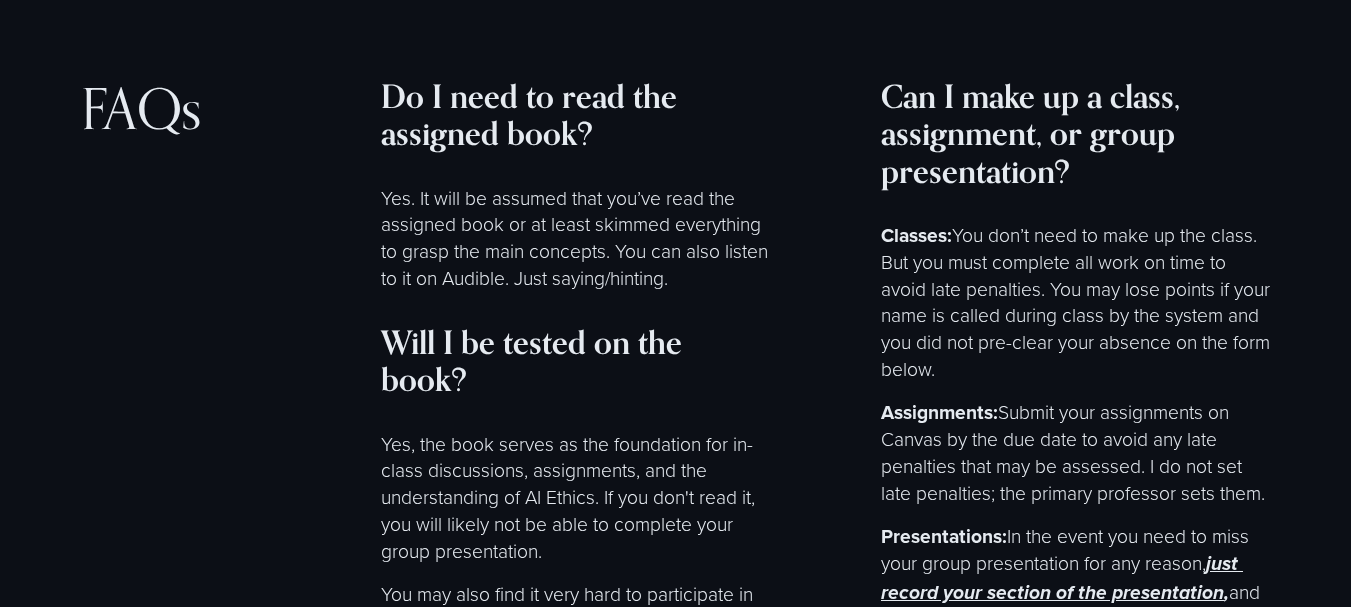 scroll, scrollTop: 8128, scrollLeft: 0, axis: vertical 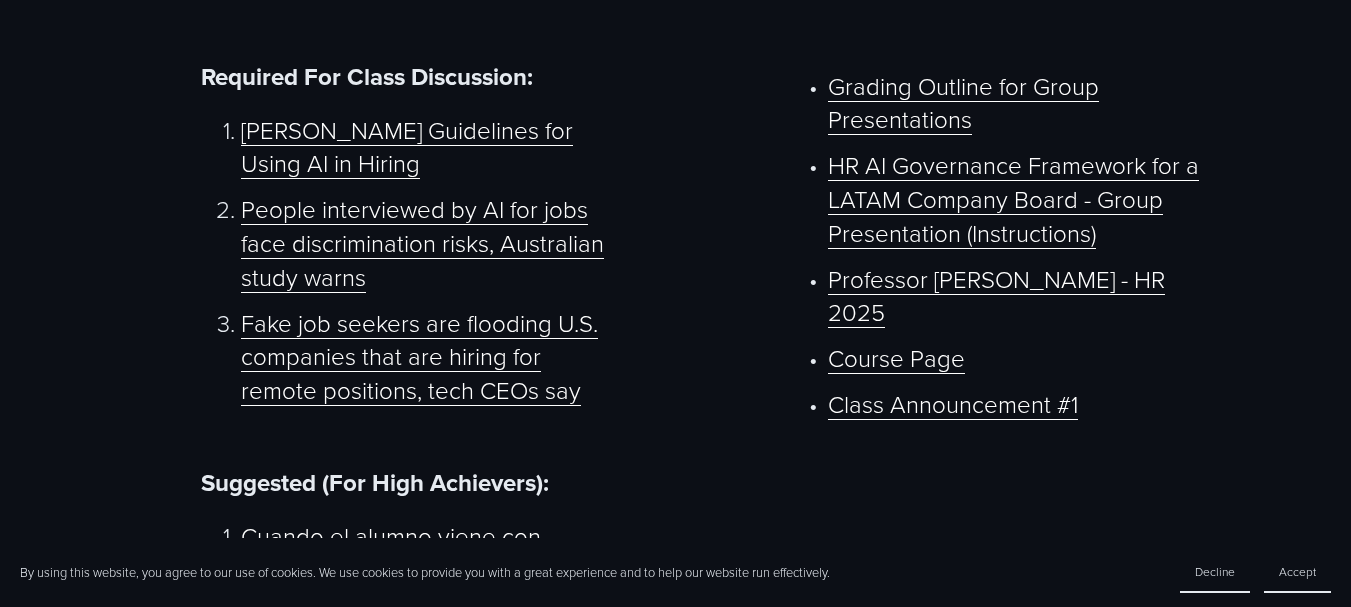 click on "Claude Guidelines for Using AI in Hiring" at bounding box center (407, 146) 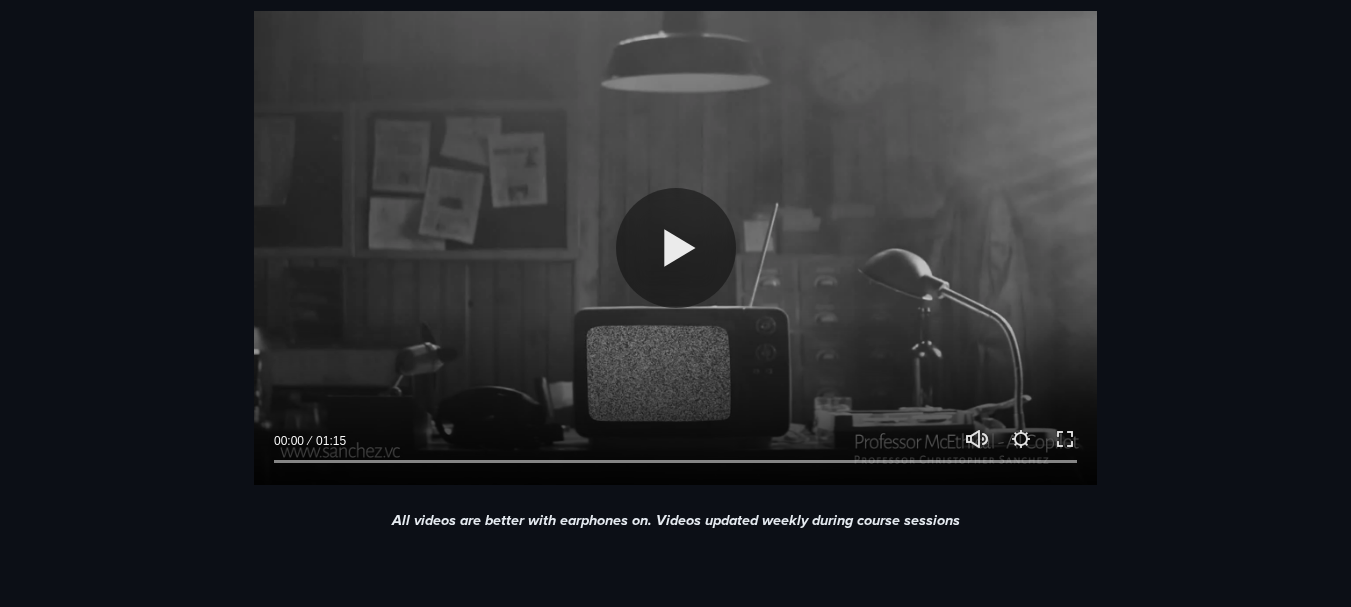 scroll, scrollTop: 708, scrollLeft: 0, axis: vertical 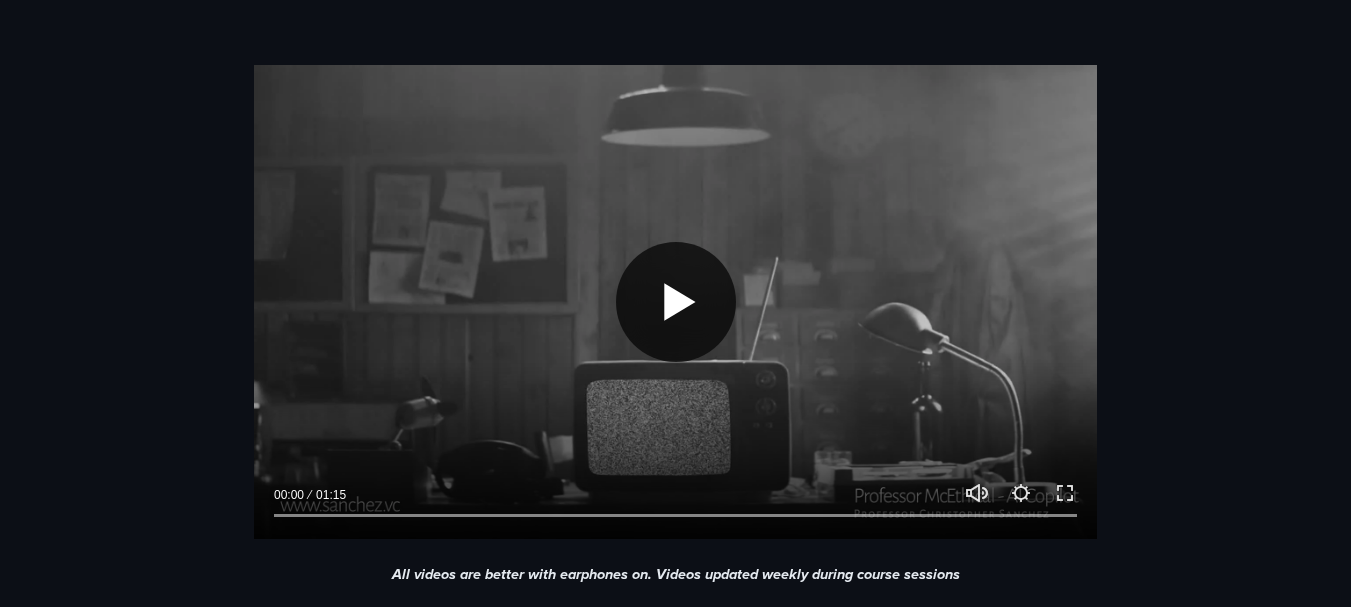click on "Play" at bounding box center [676, 302] 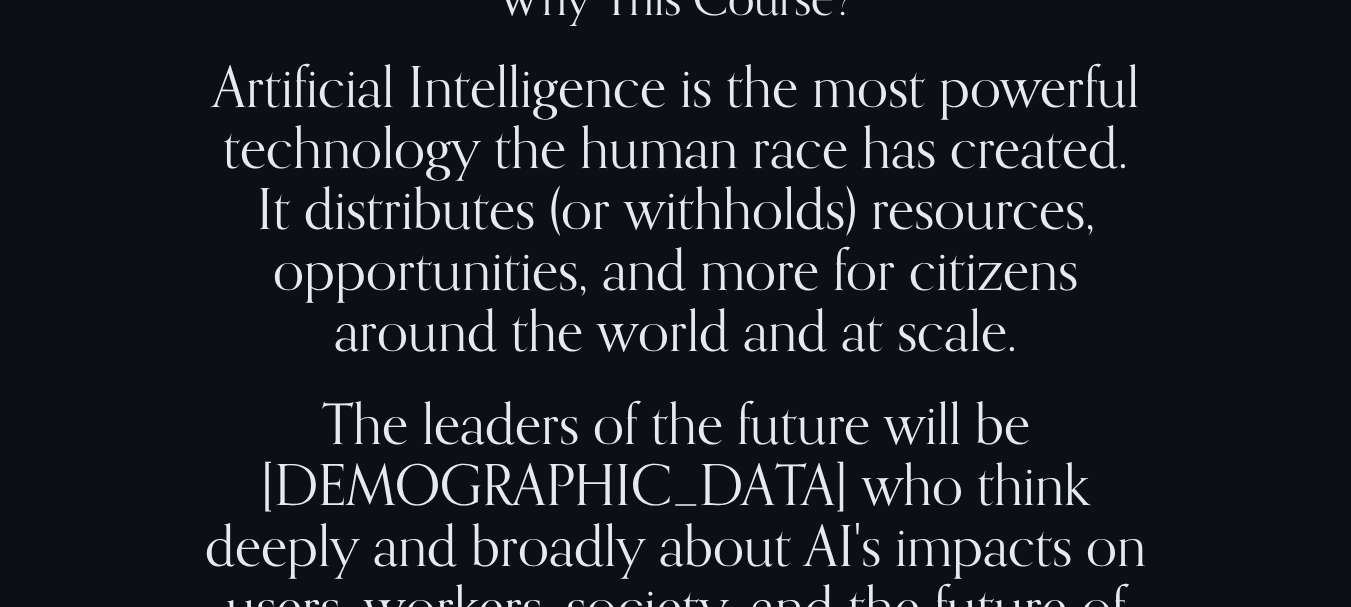 scroll, scrollTop: 1422, scrollLeft: 0, axis: vertical 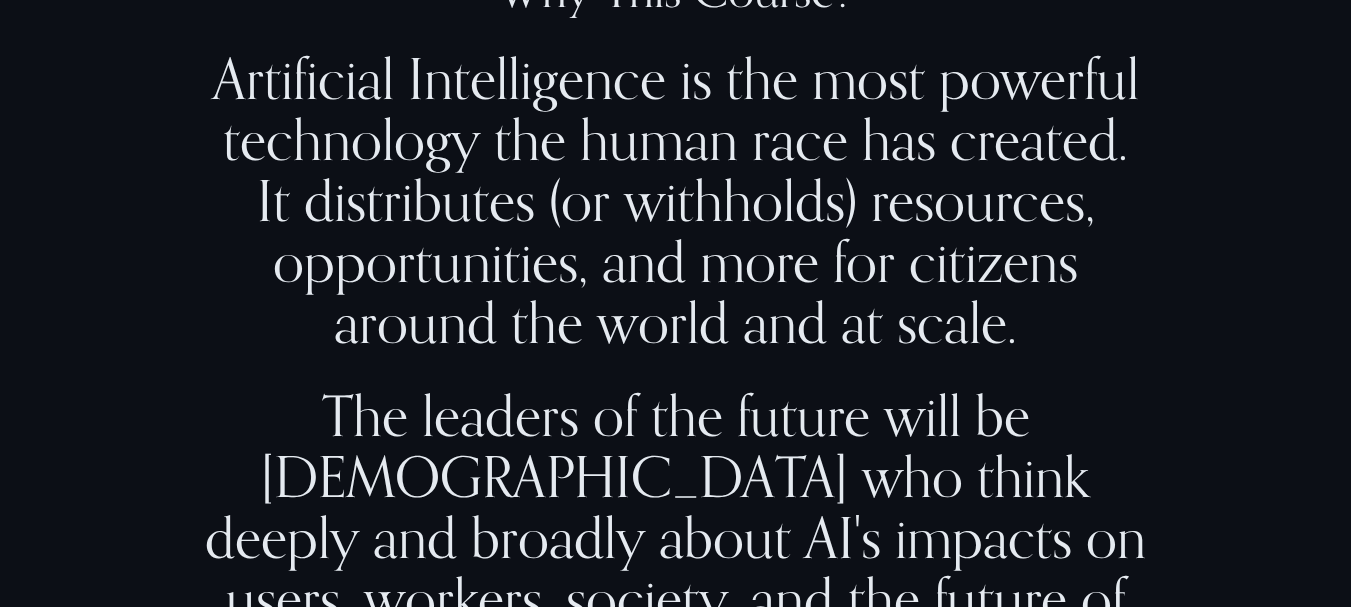 type on "***" 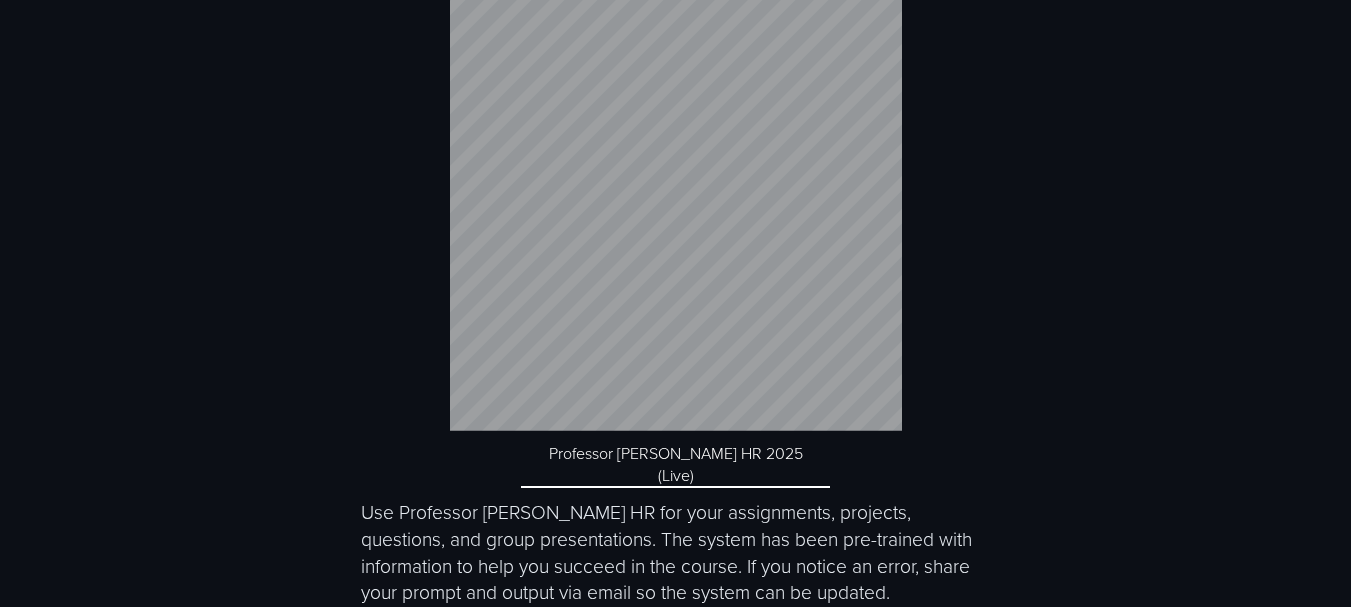 scroll, scrollTop: 6453, scrollLeft: 0, axis: vertical 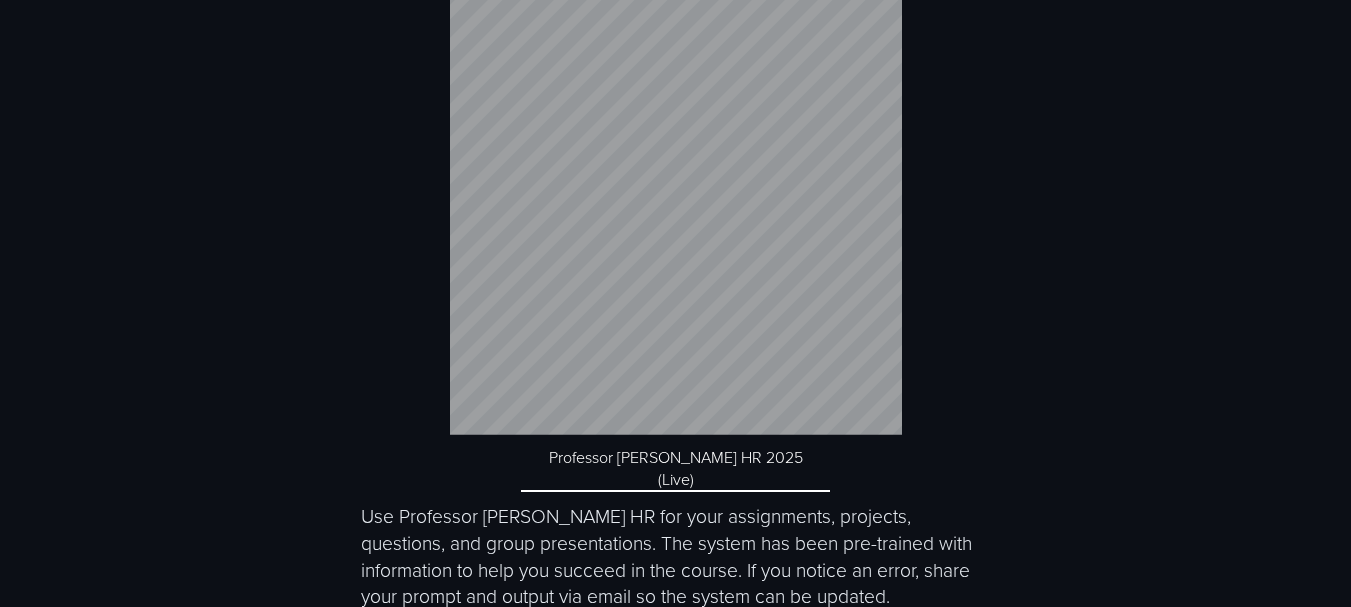click on "Professor [PERSON_NAME] HR 2025 (Live)" at bounding box center (675, 469) 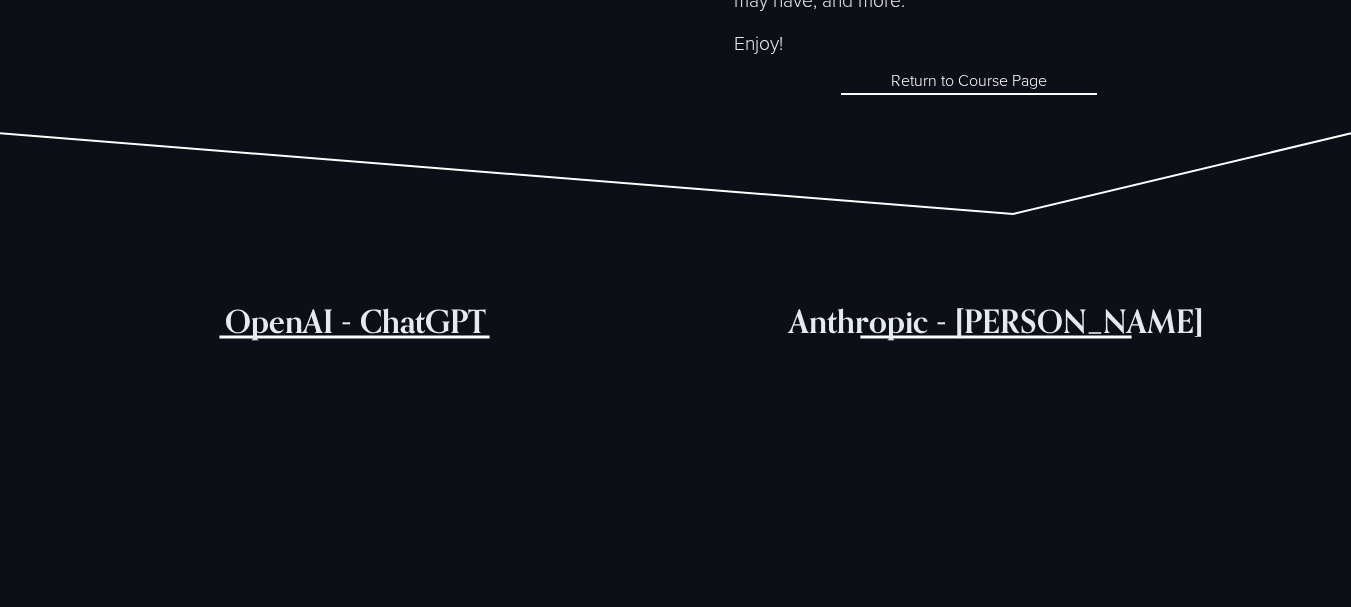 scroll, scrollTop: 487, scrollLeft: 0, axis: vertical 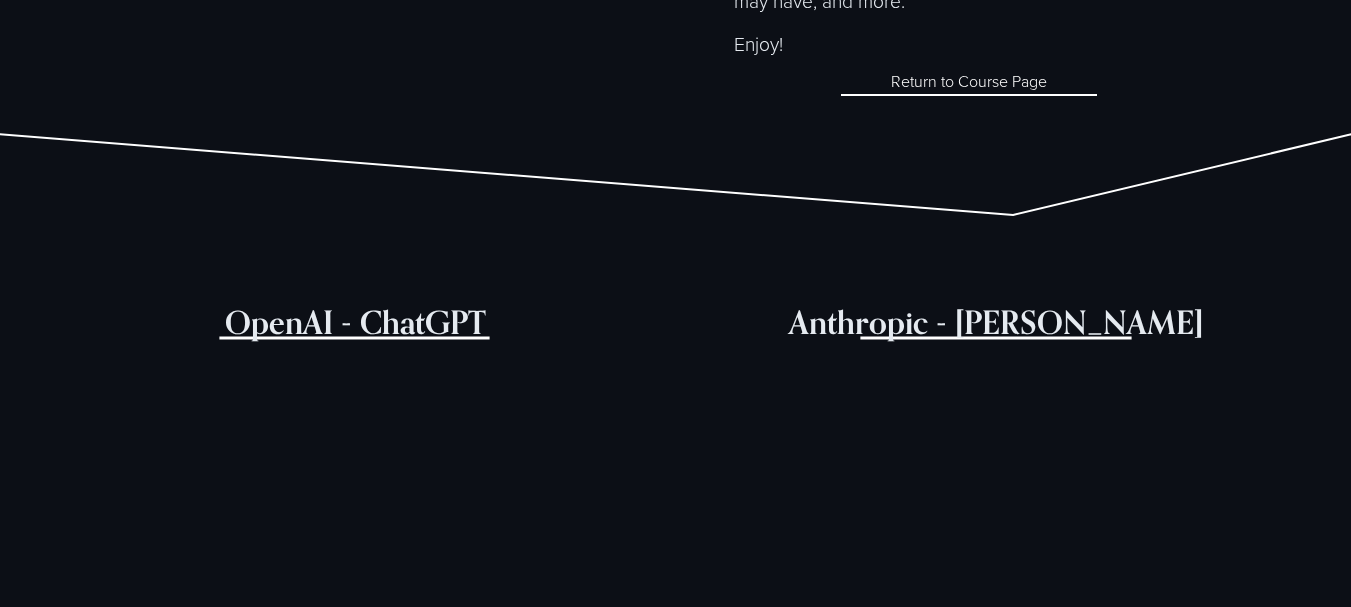 click on "OpenAI - ChatGPT" at bounding box center (355, 322) 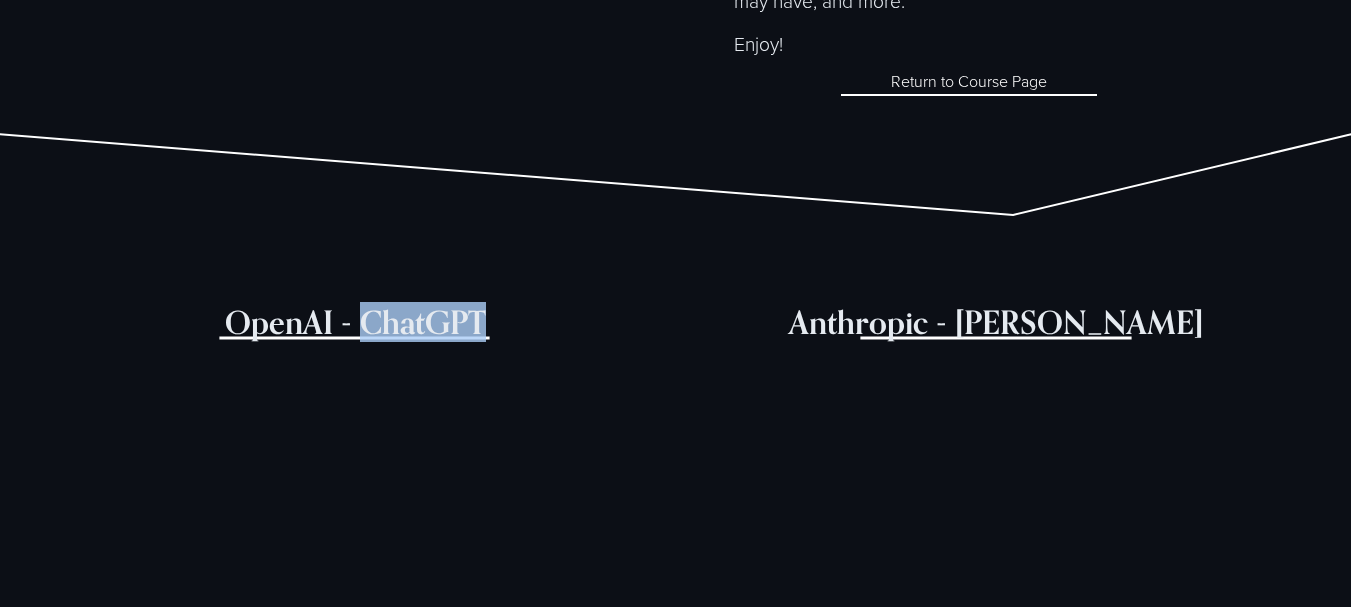 click on "OpenAI - ChatGPT" at bounding box center [355, 322] 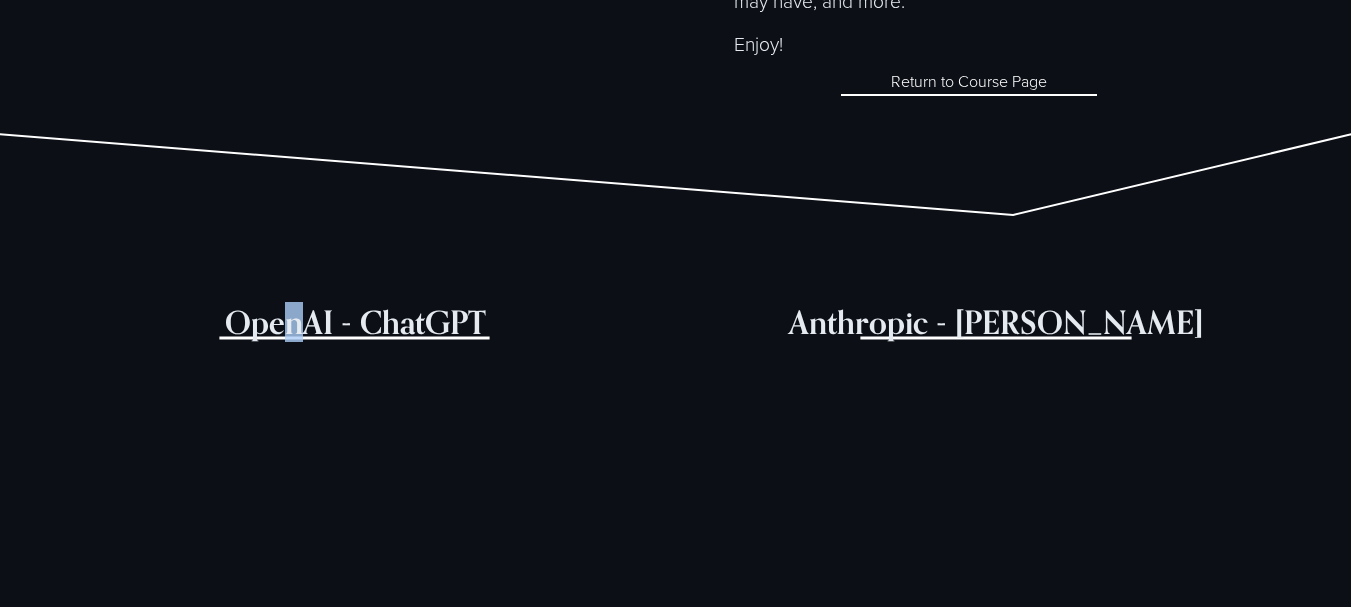 drag, startPoint x: 306, startPoint y: 349, endPoint x: 290, endPoint y: 332, distance: 23.345236 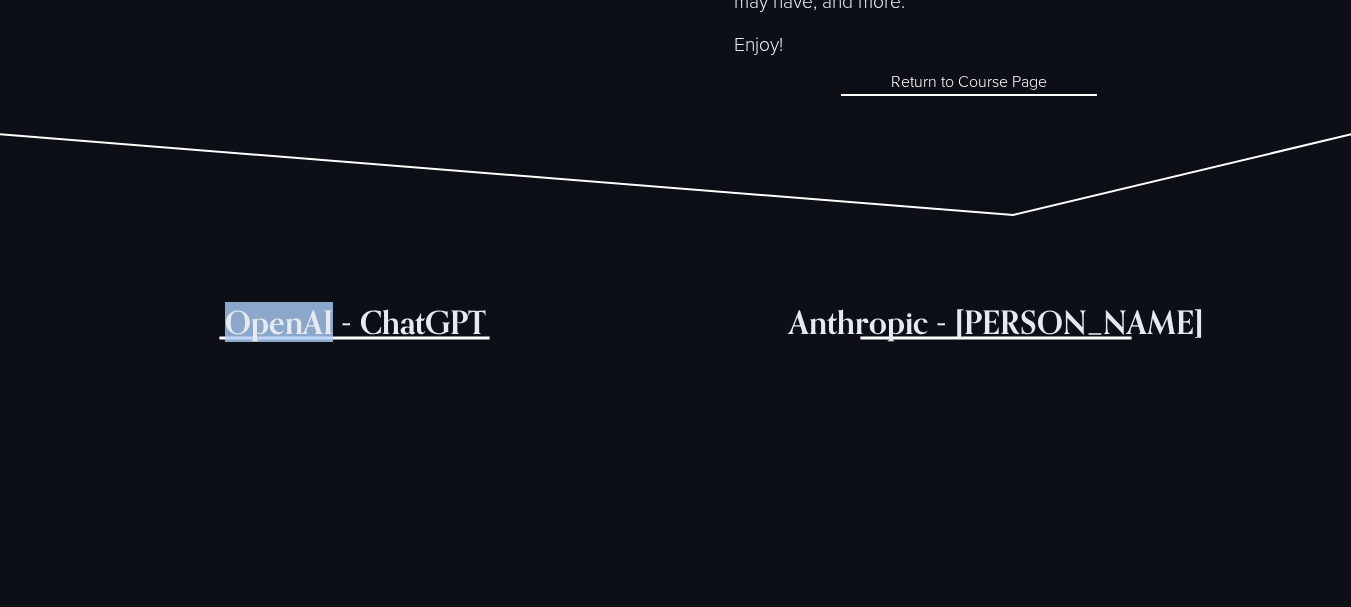 click on "OpenAI - ChatGPT" at bounding box center [355, 322] 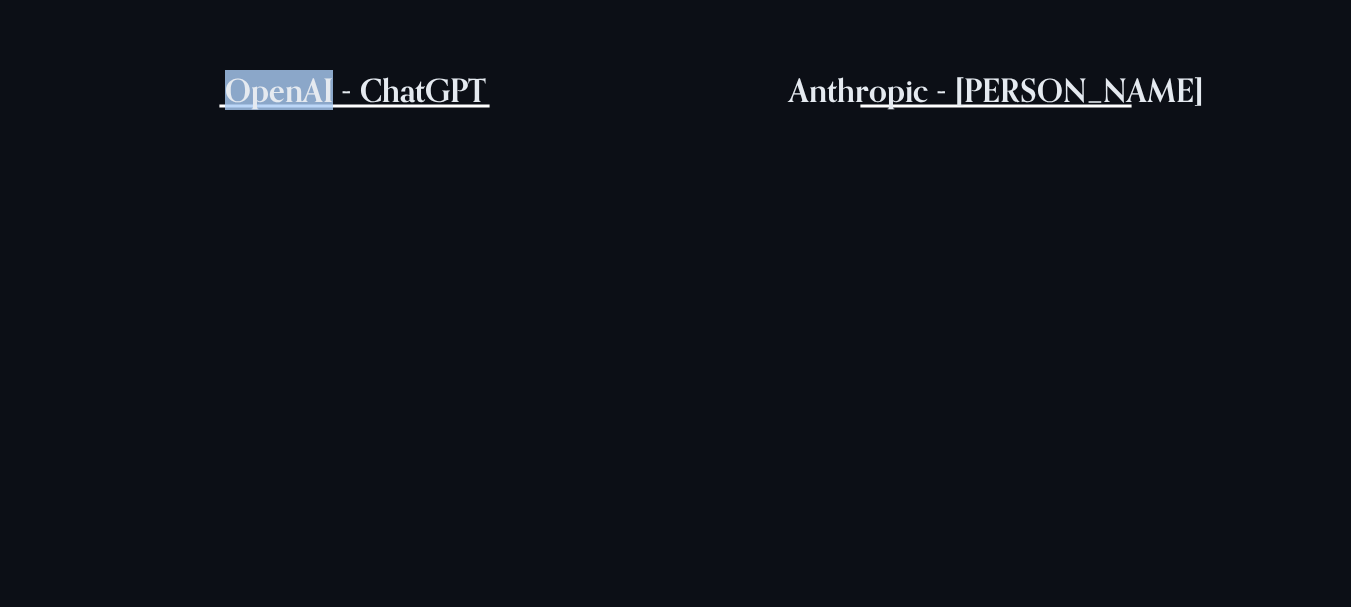 scroll, scrollTop: 717, scrollLeft: 0, axis: vertical 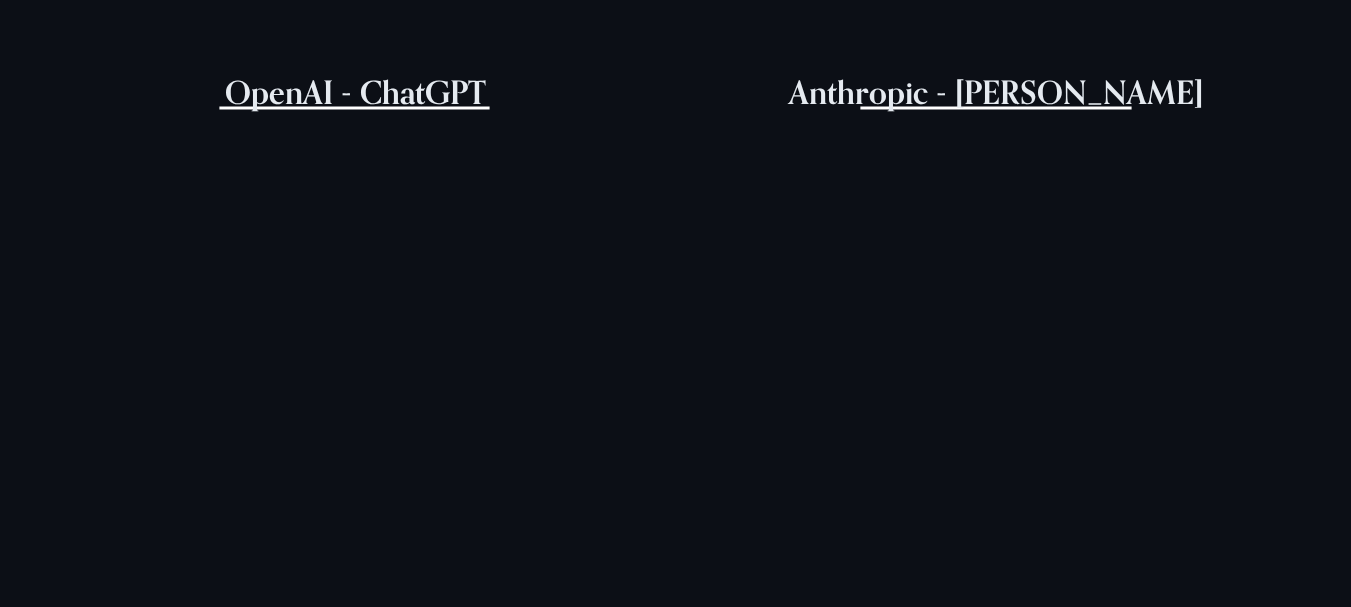 click on "Anthropic - [PERSON_NAME]" at bounding box center (996, 92) 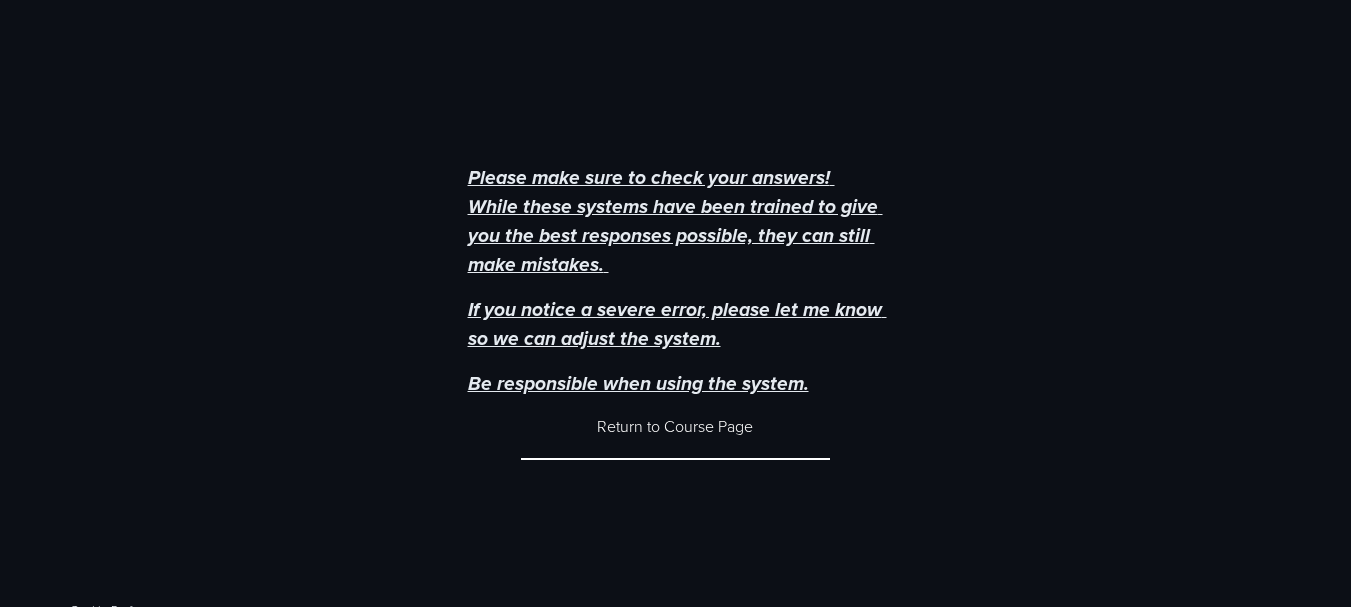 scroll, scrollTop: 1586, scrollLeft: 0, axis: vertical 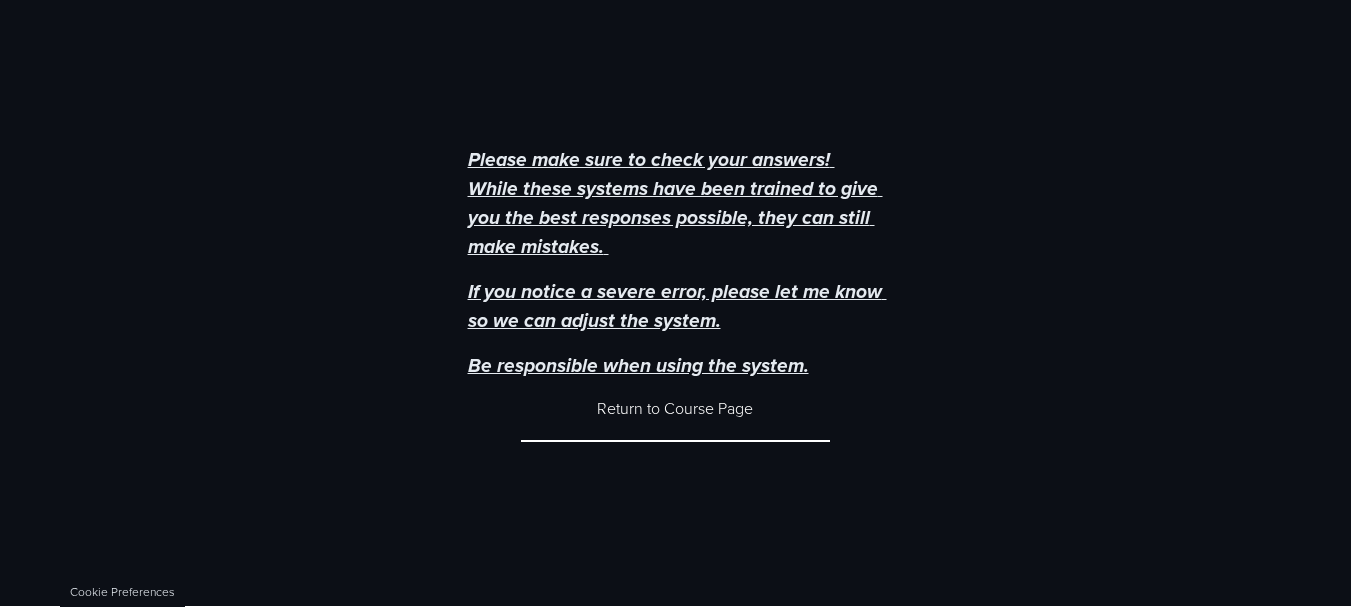 click on "Cookie Preferences" at bounding box center [122, 591] 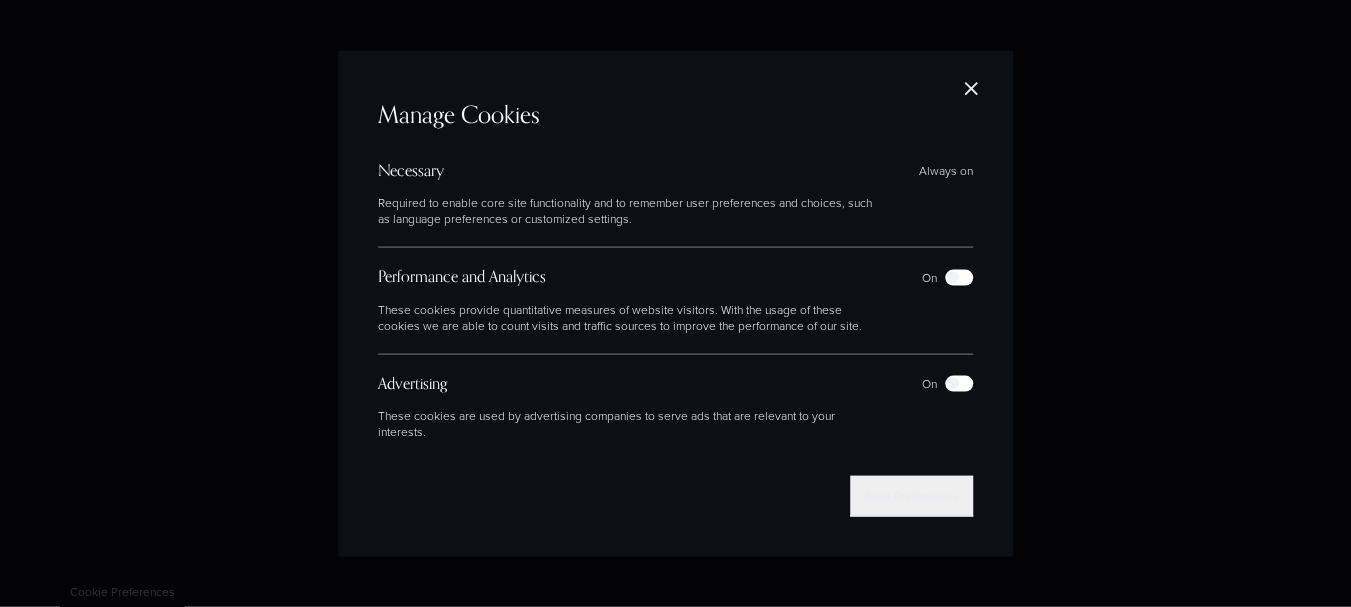 click on "Save Preferences" at bounding box center (911, 495) 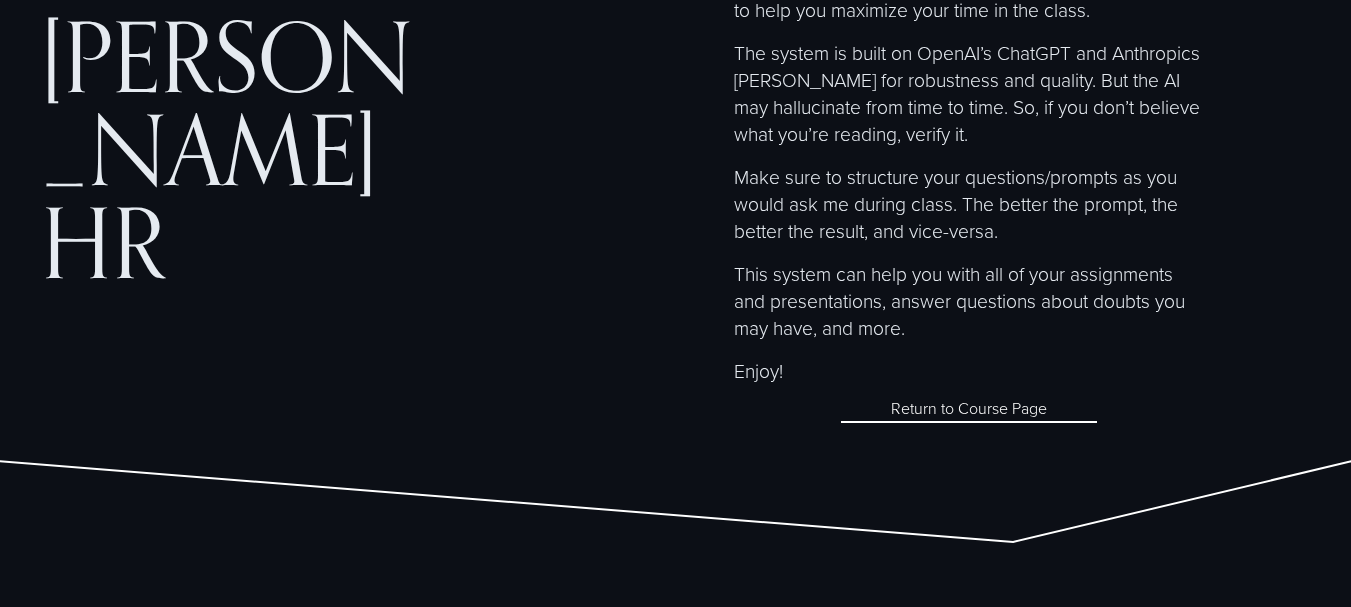 scroll, scrollTop: 0, scrollLeft: 0, axis: both 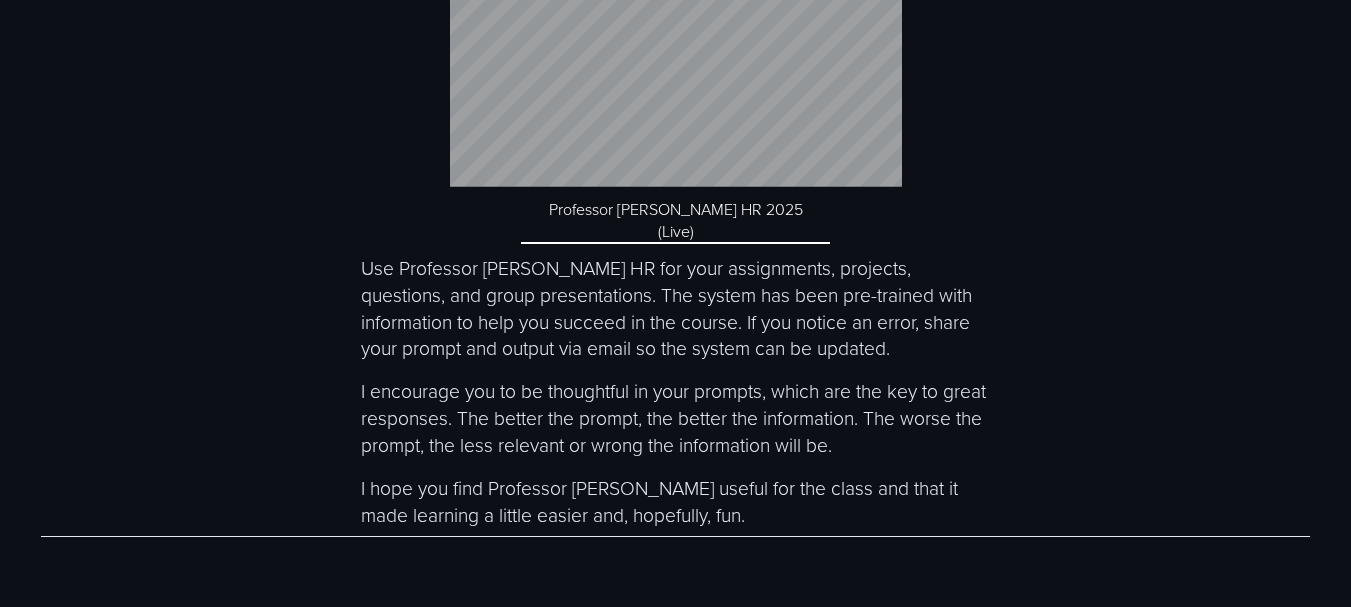 click on "I encourage you to be thoughtful in your prompts, which are the key to great responses. The better the prompt, the better the information. The worse the prompt, the less relevant or wrong the information will be." at bounding box center [675, 418] 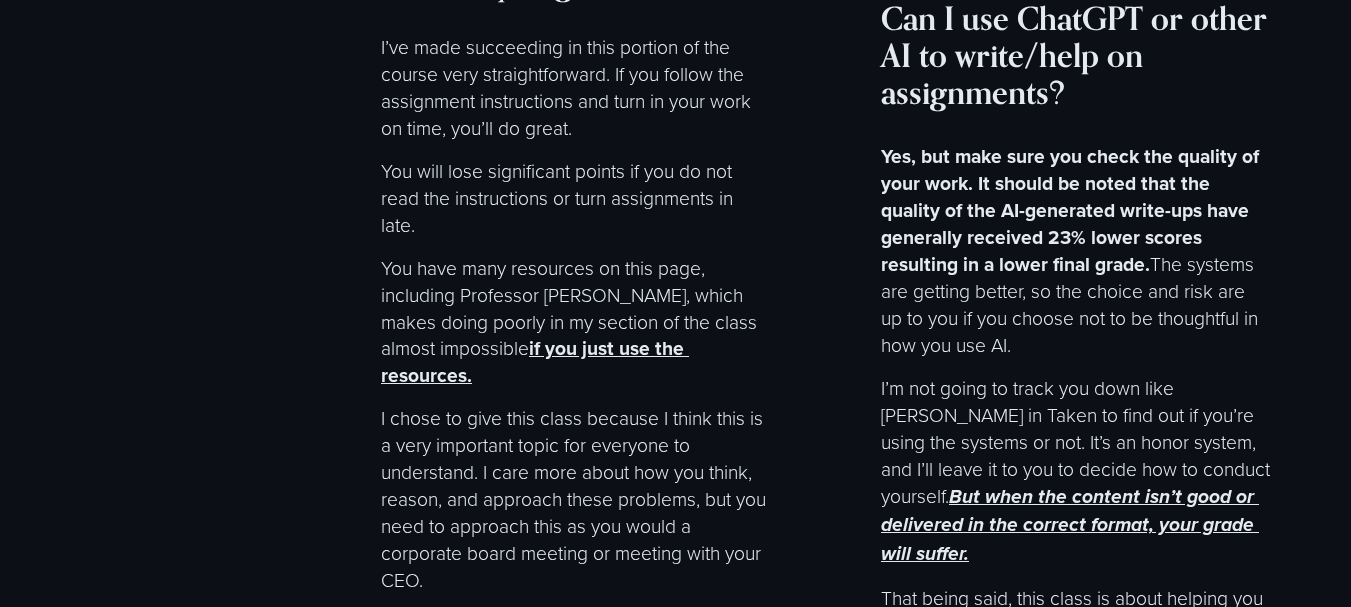 scroll, scrollTop: 10246, scrollLeft: 0, axis: vertical 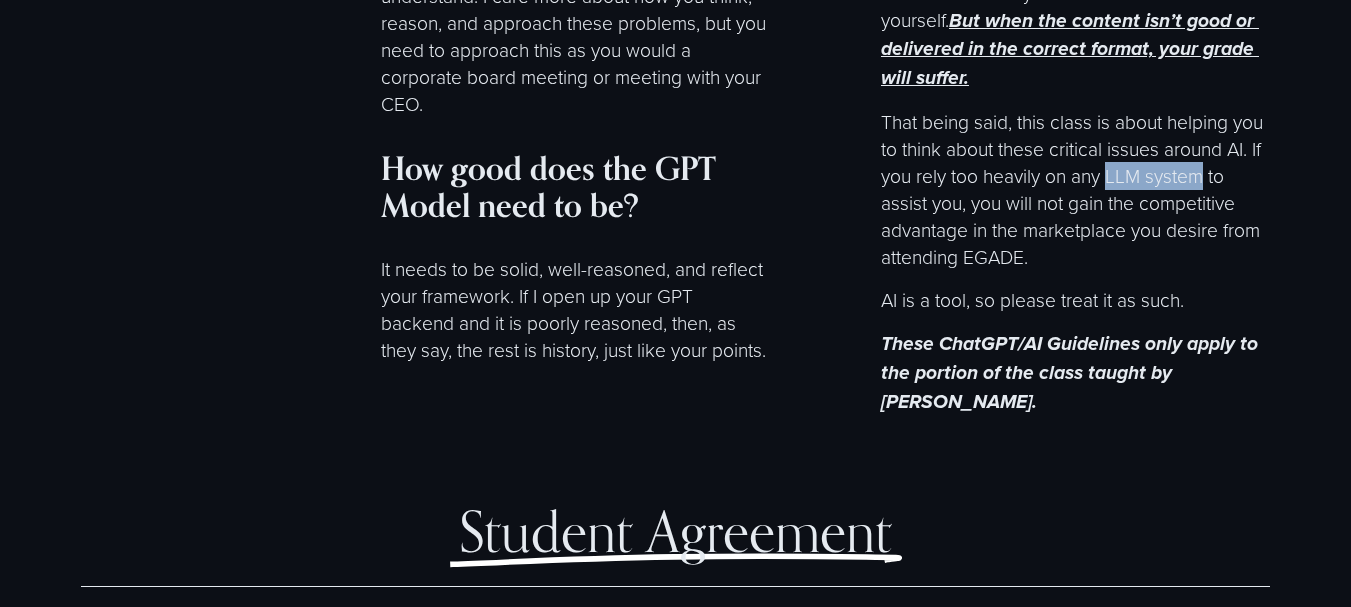 drag, startPoint x: 1202, startPoint y: 151, endPoint x: 1111, endPoint y: 153, distance: 91.02197 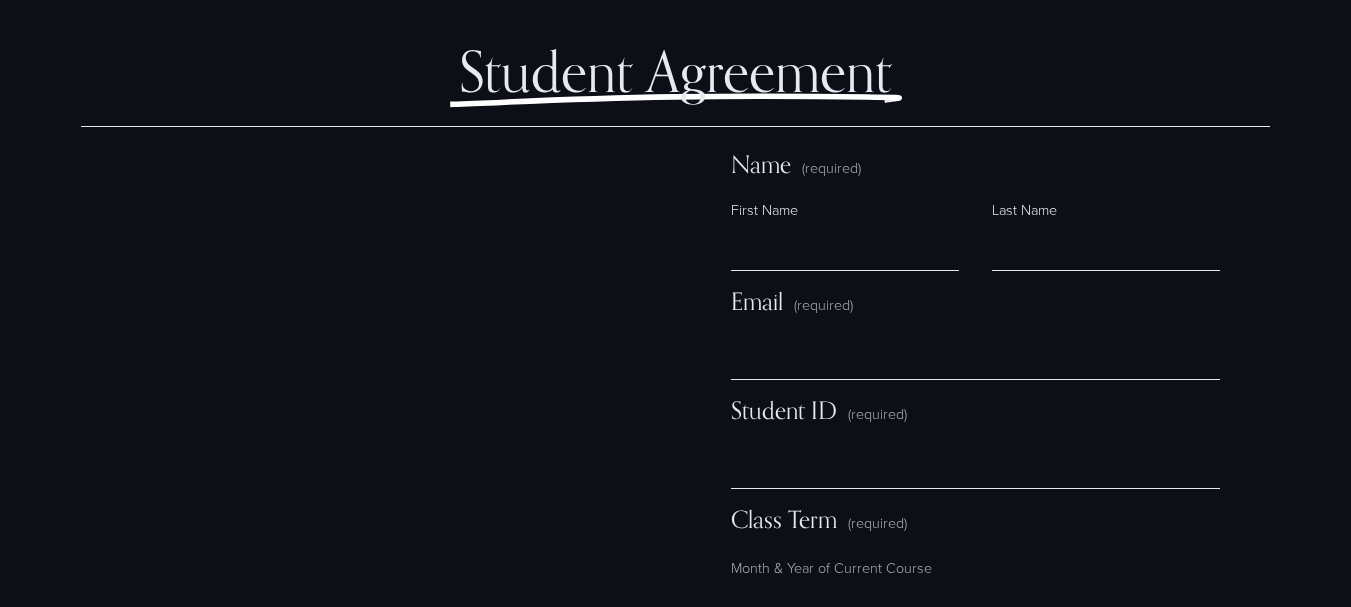 scroll, scrollTop: 11181, scrollLeft: 0, axis: vertical 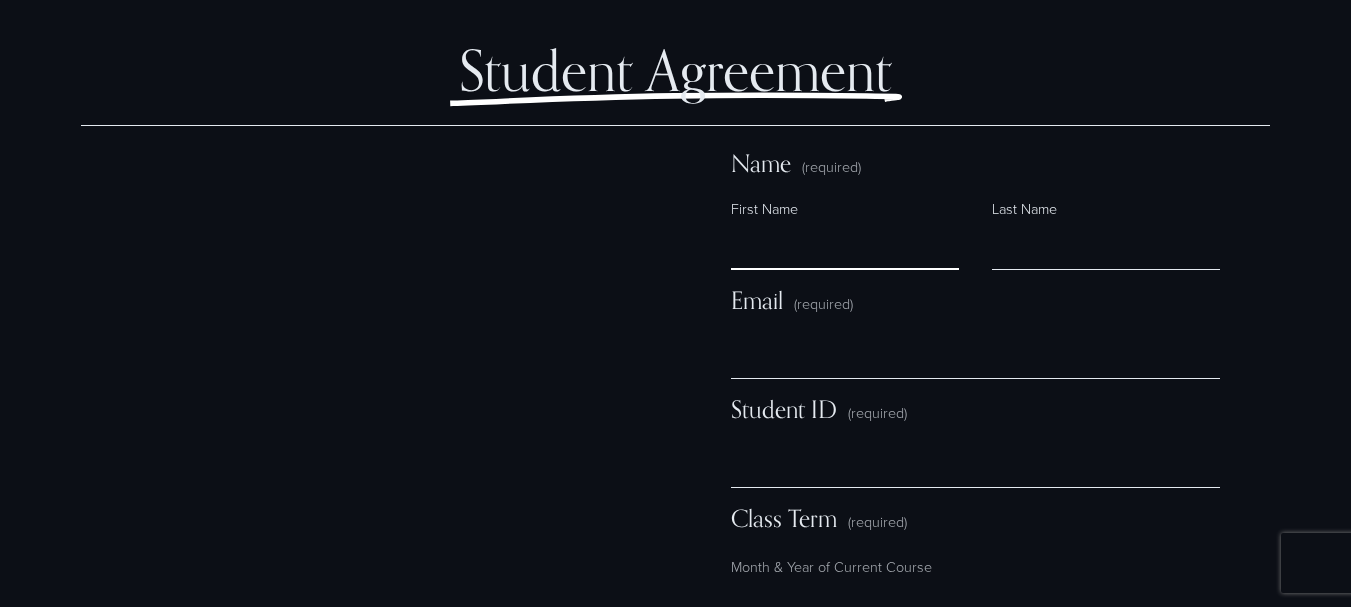 click on "First Name" at bounding box center [845, 246] 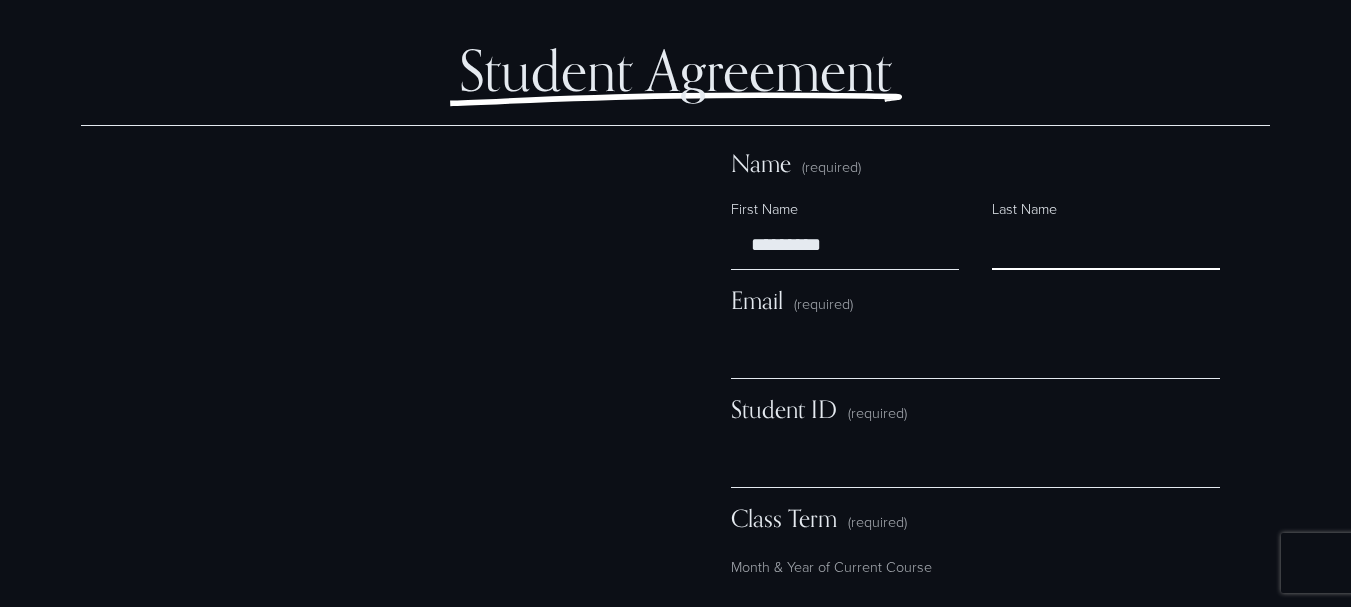 type on "**********" 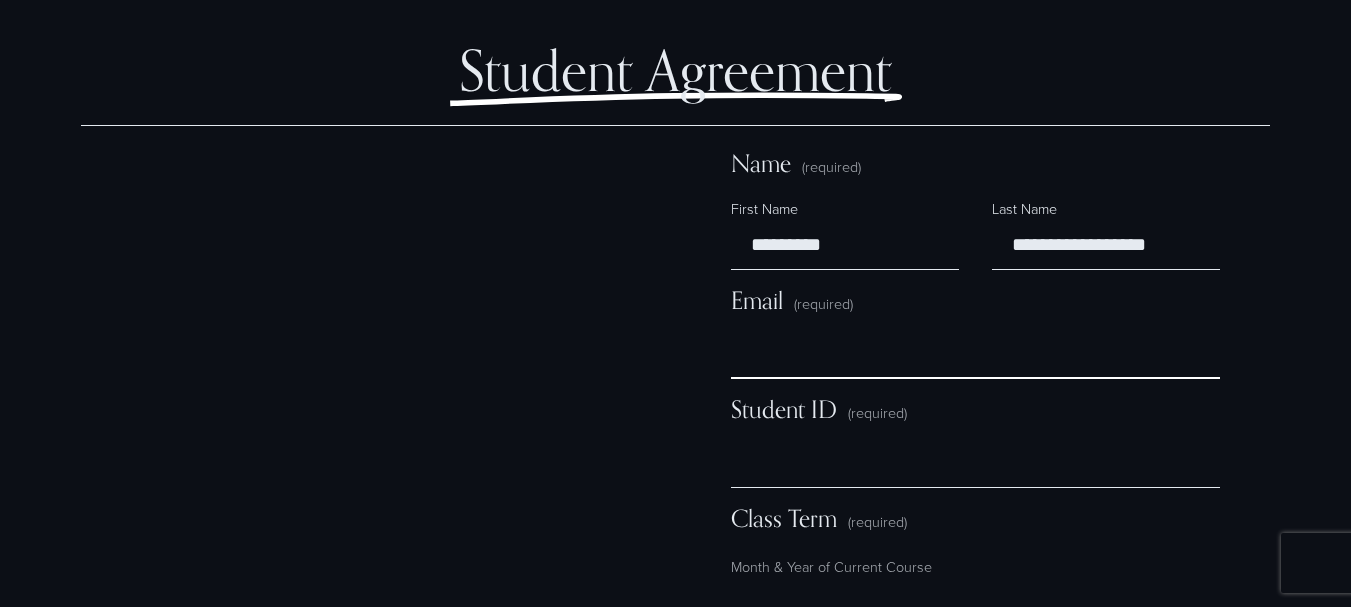 click on "Email (required)" at bounding box center [975, 355] 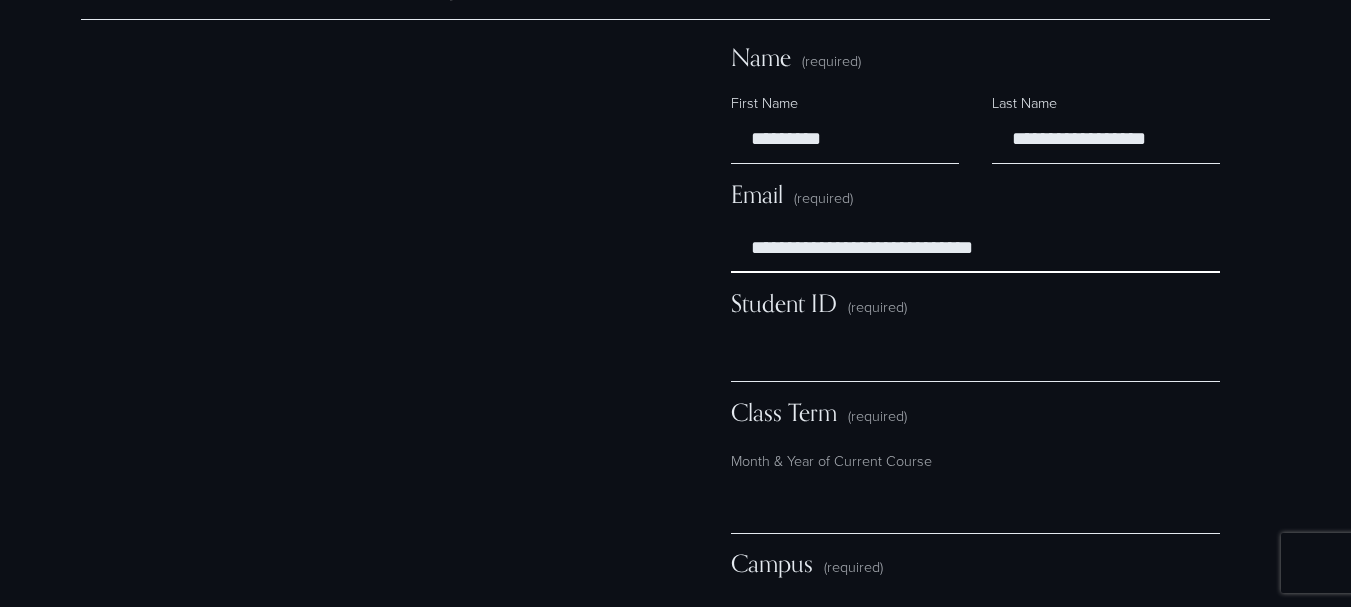 scroll, scrollTop: 11292, scrollLeft: 0, axis: vertical 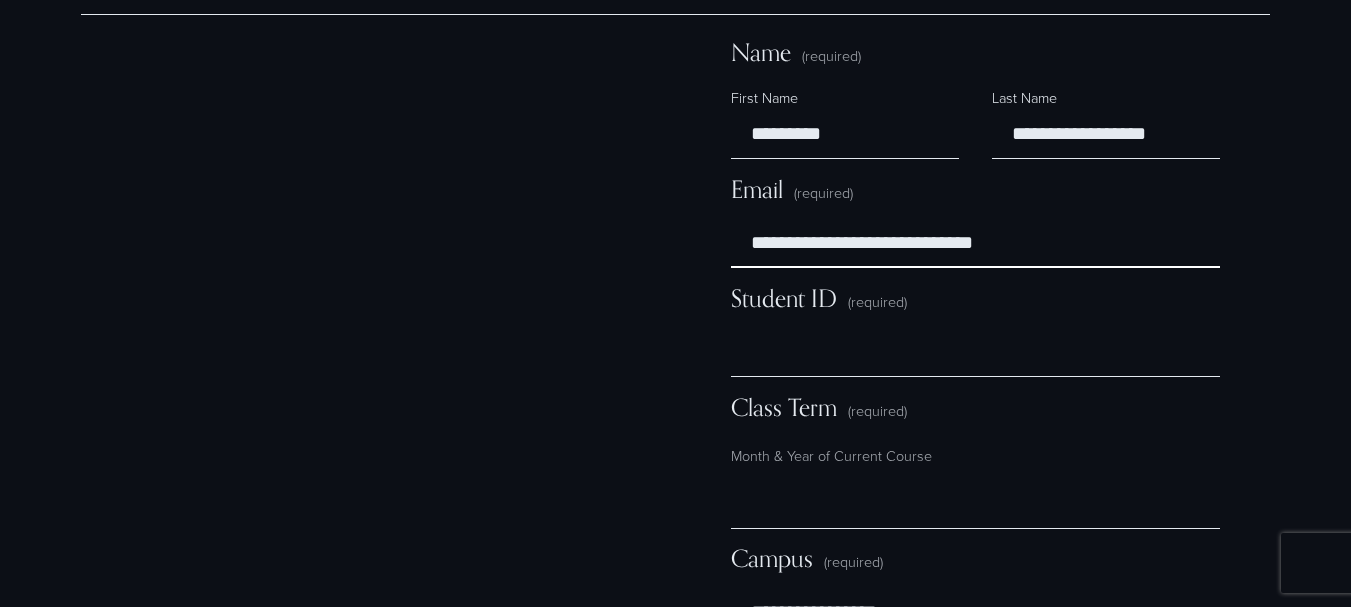 type on "**********" 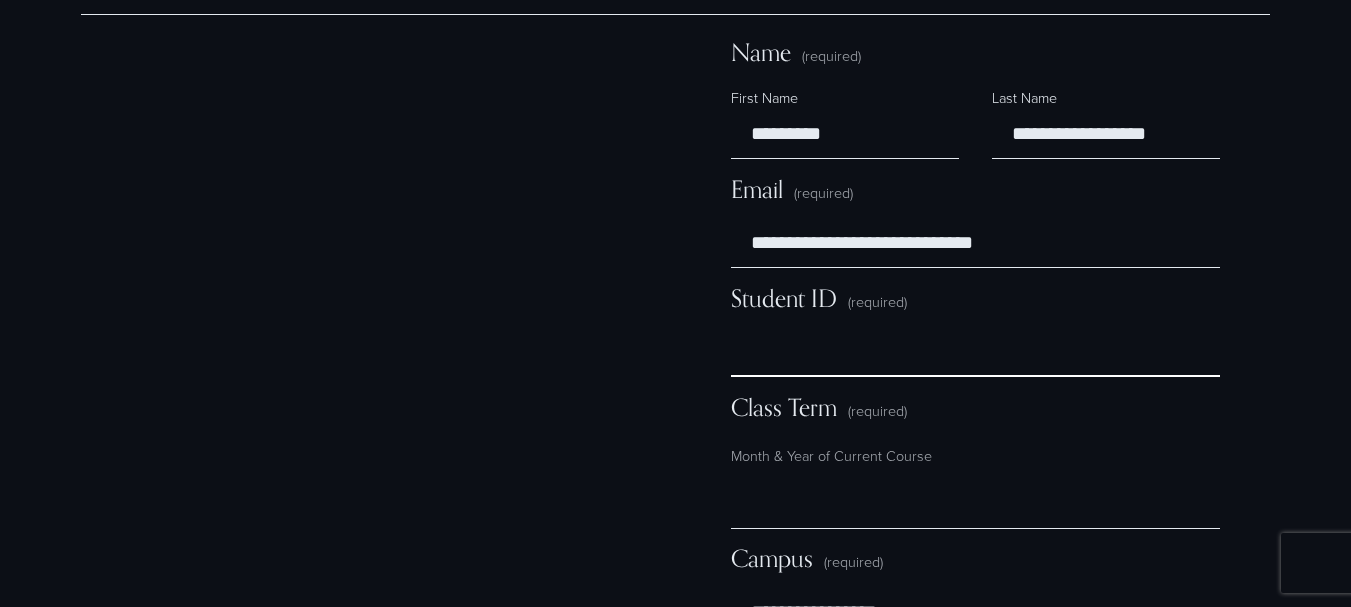 click on "Student ID (required)" at bounding box center (975, 353) 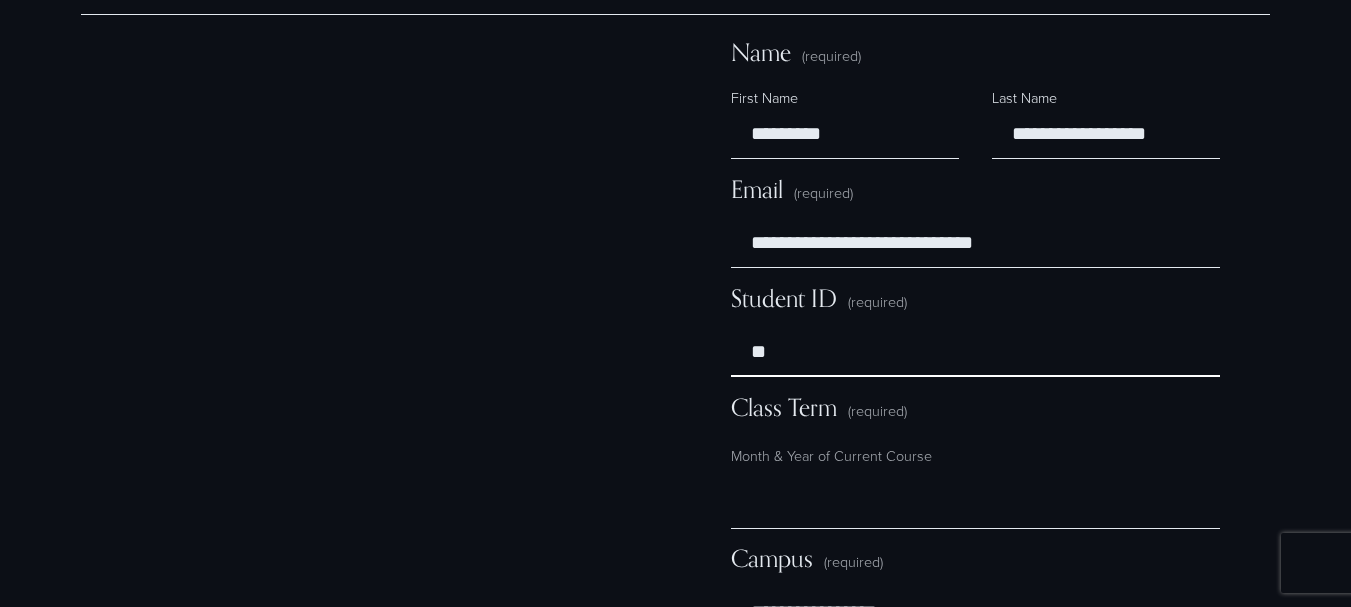 type on "*" 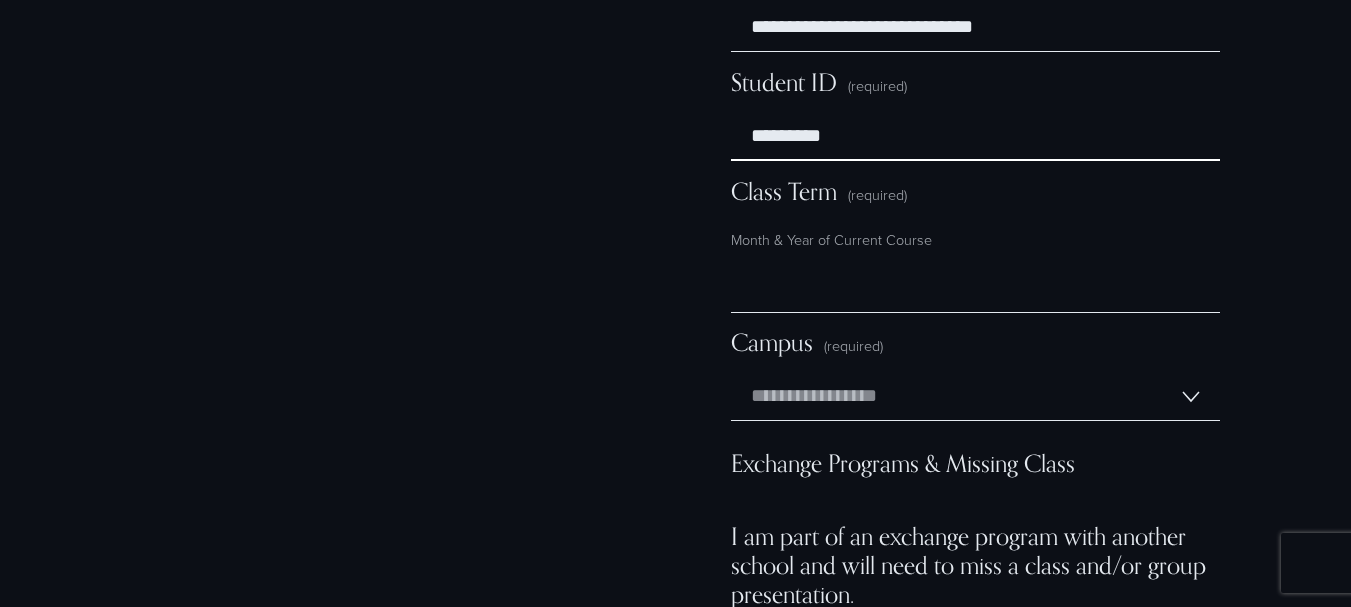 scroll, scrollTop: 11494, scrollLeft: 0, axis: vertical 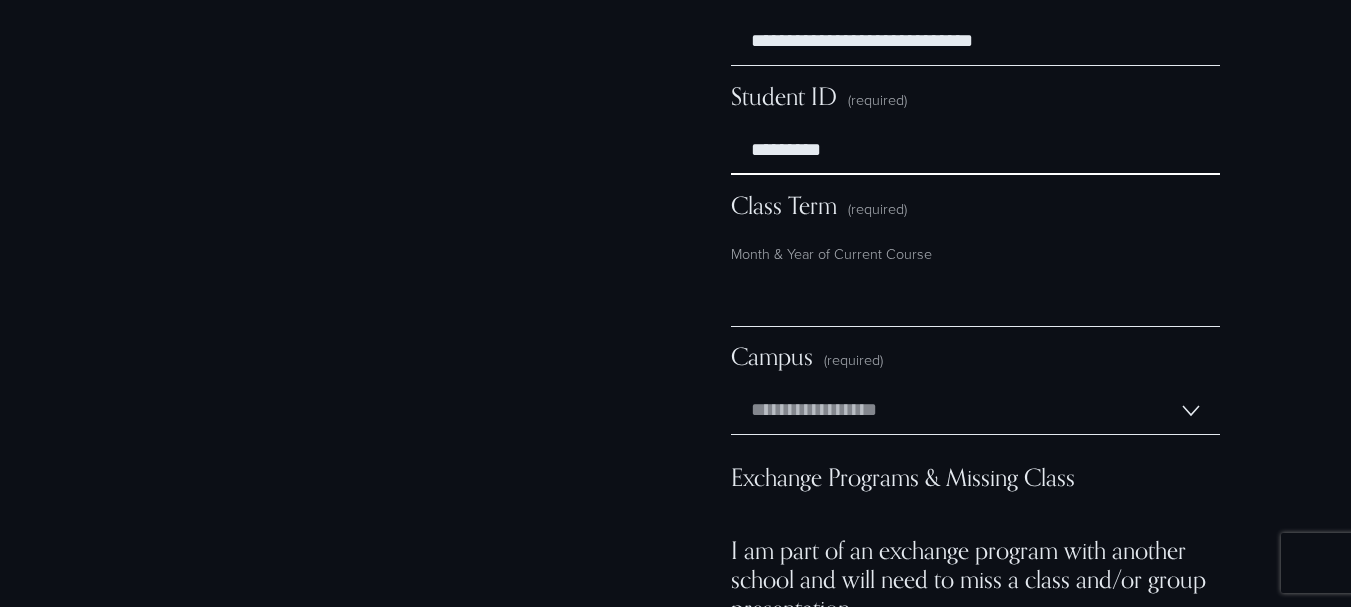 type on "*********" 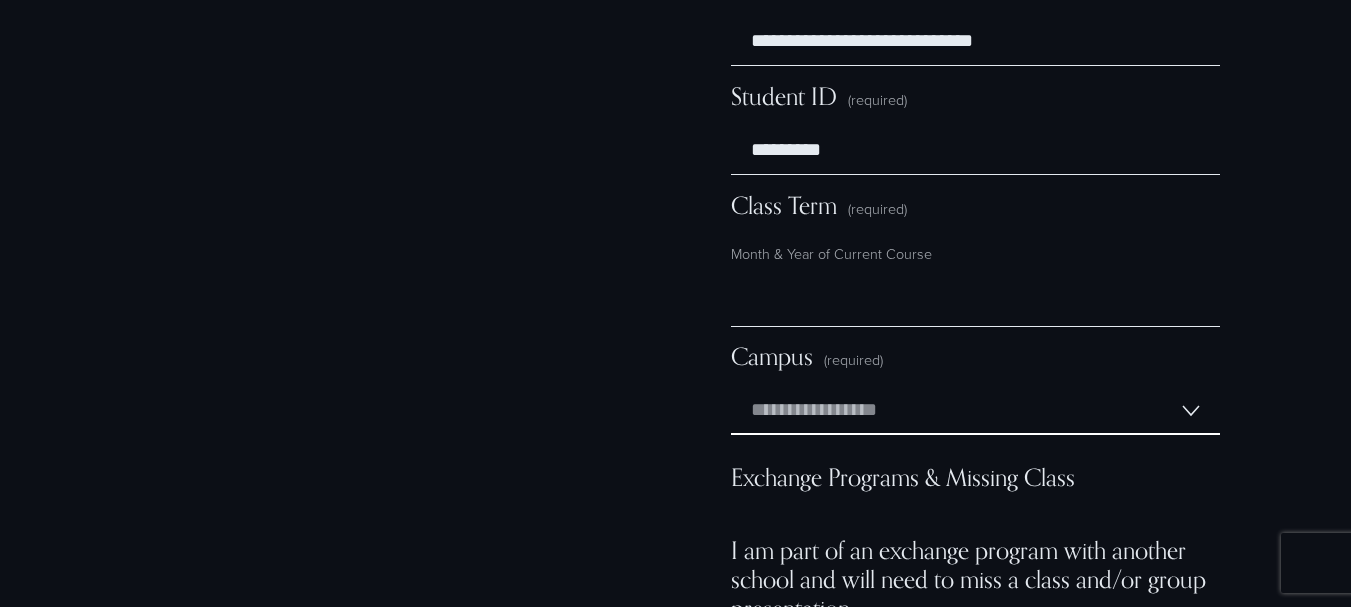 click on "**********" at bounding box center [975, 411] 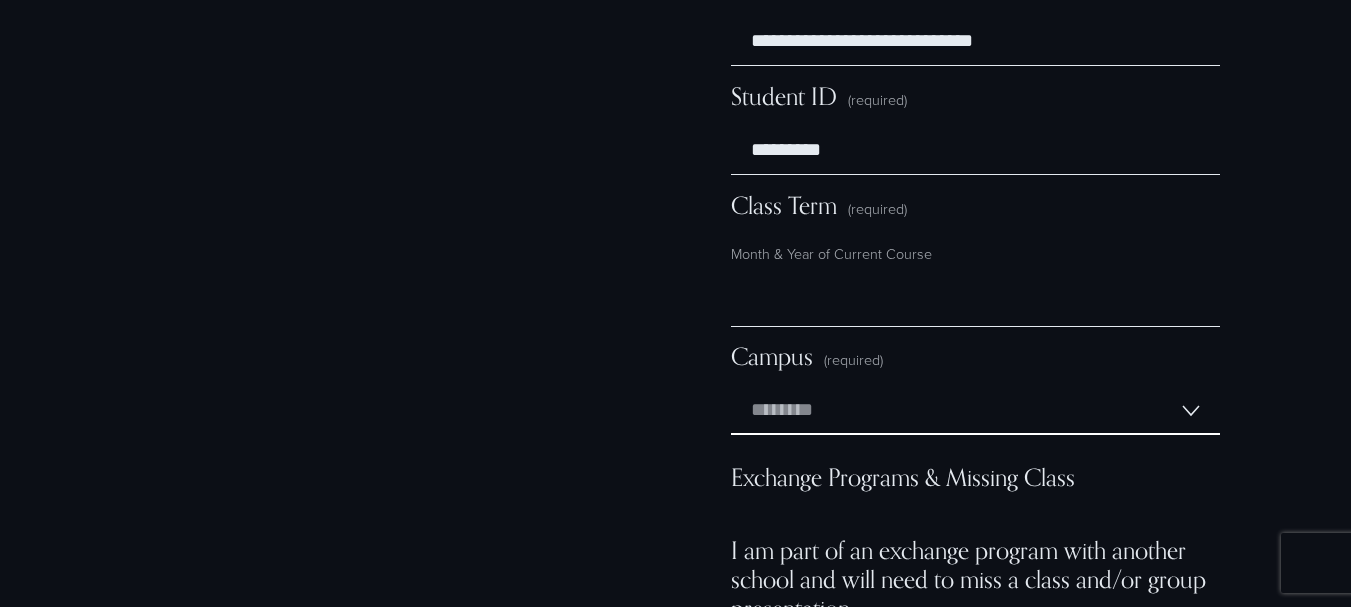 click on "**********" at bounding box center (975, 411) 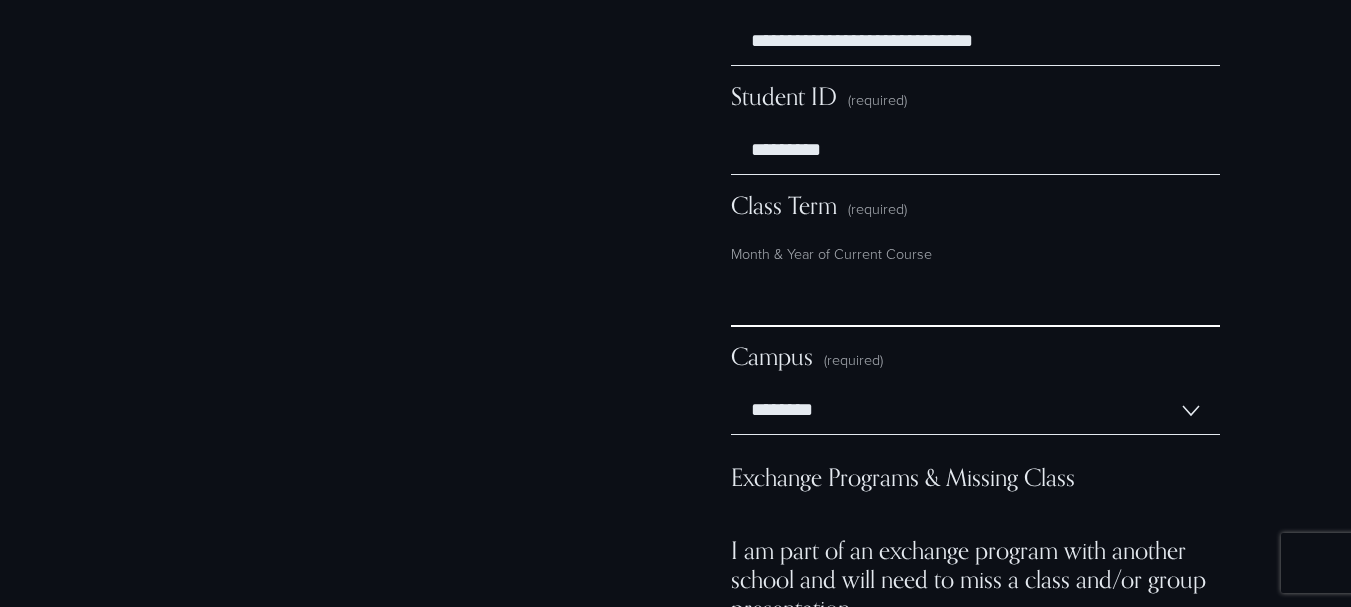 click on "Class Term  (required)" at bounding box center [975, 303] 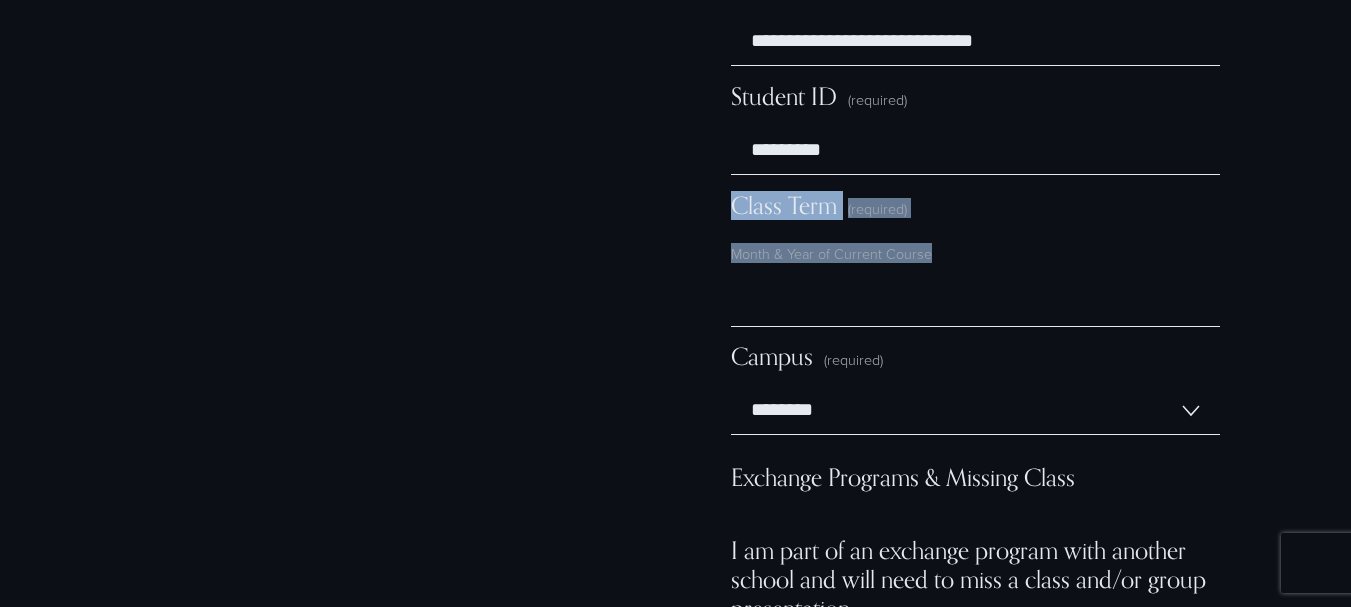 drag, startPoint x: 950, startPoint y: 239, endPoint x: 689, endPoint y: 192, distance: 265.19803 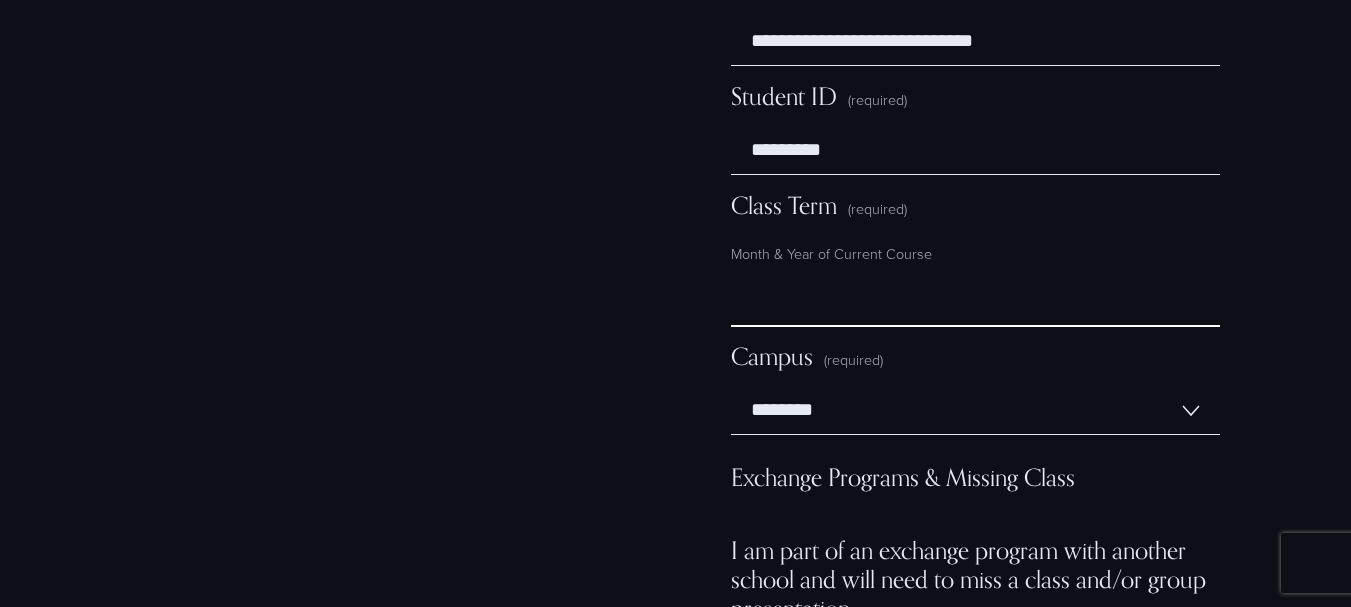click on "Class Term  (required)" at bounding box center (975, 303) 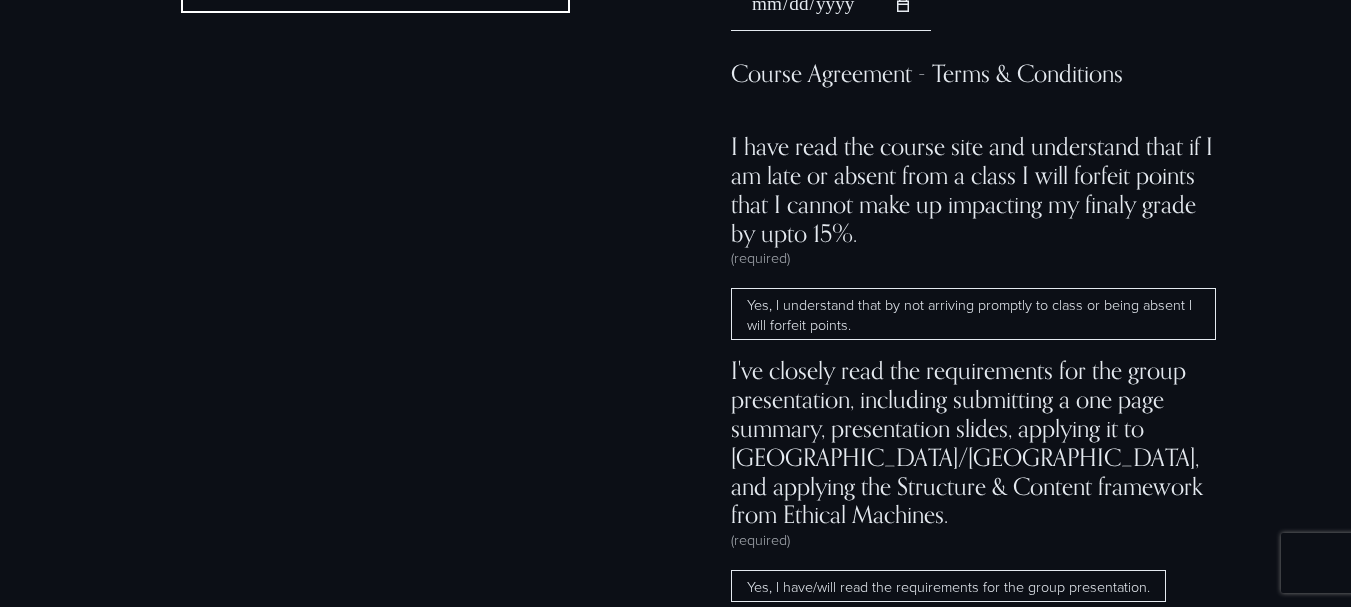 scroll, scrollTop: 12430, scrollLeft: 0, axis: vertical 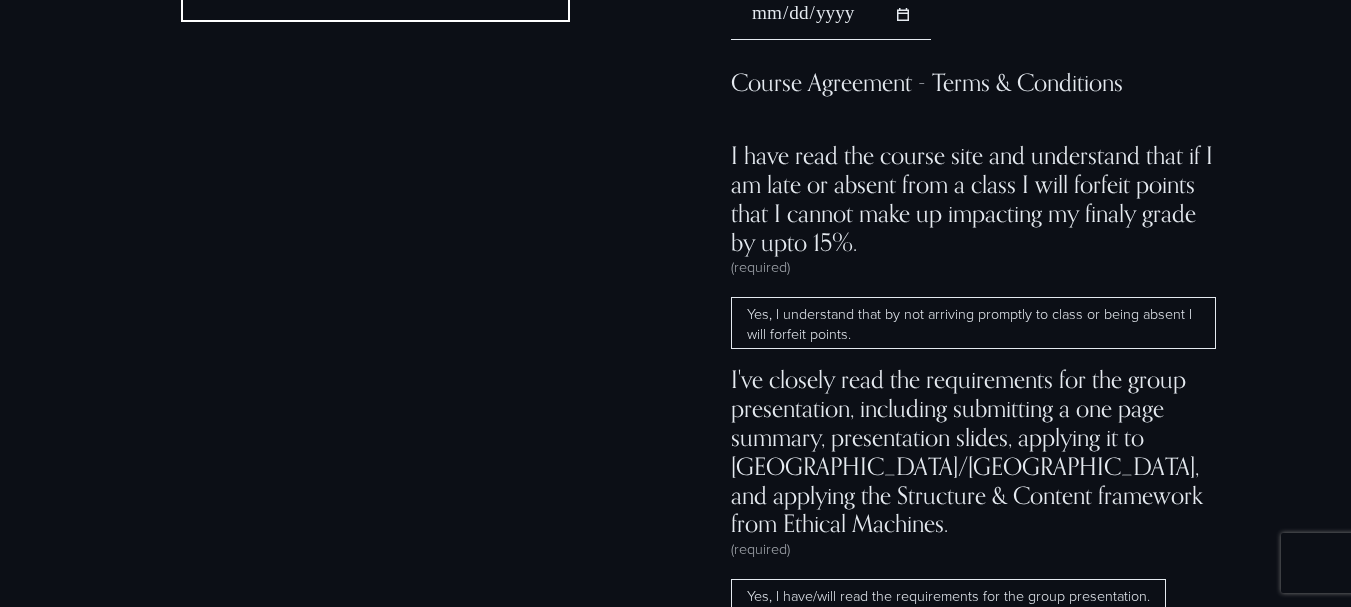 type on "*******" 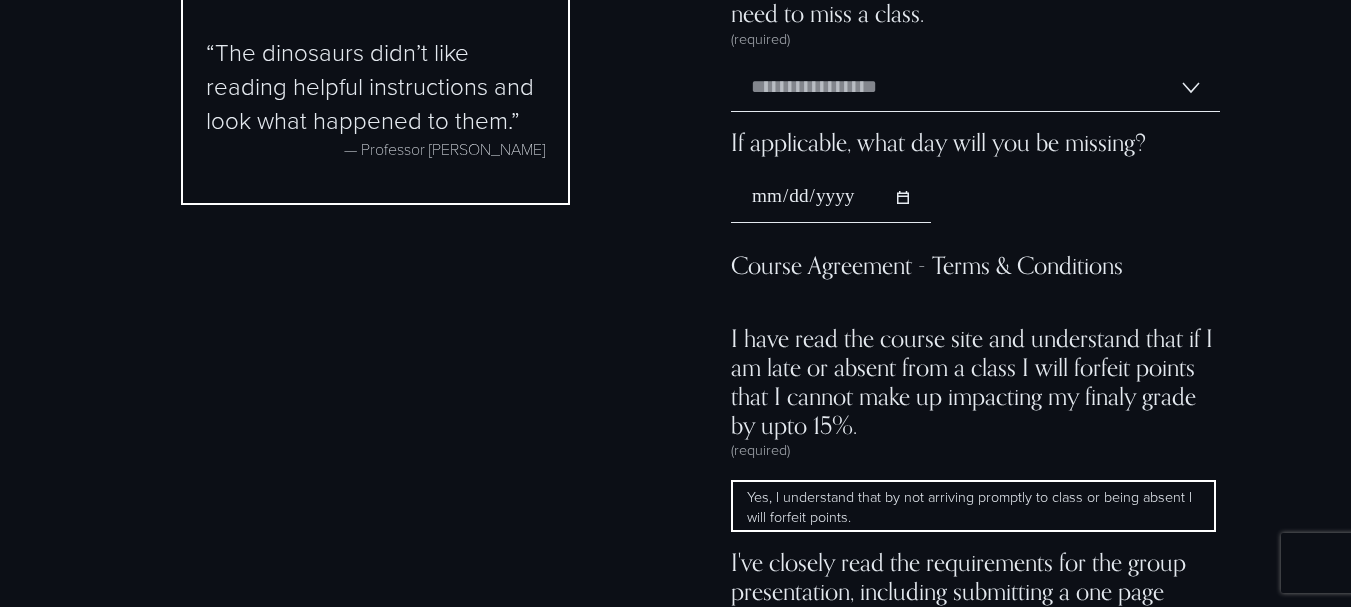 scroll, scrollTop: 12538, scrollLeft: 0, axis: vertical 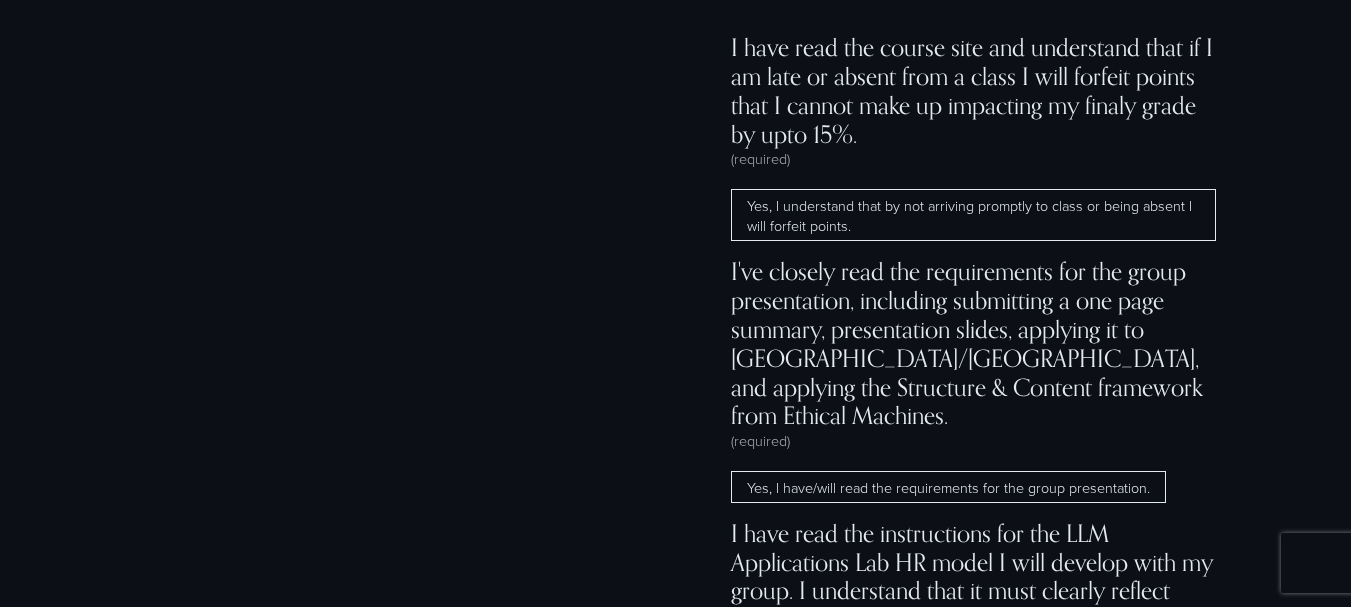 click on "Yes, I have/will read the requirements for the group presentation." at bounding box center [948, 487] 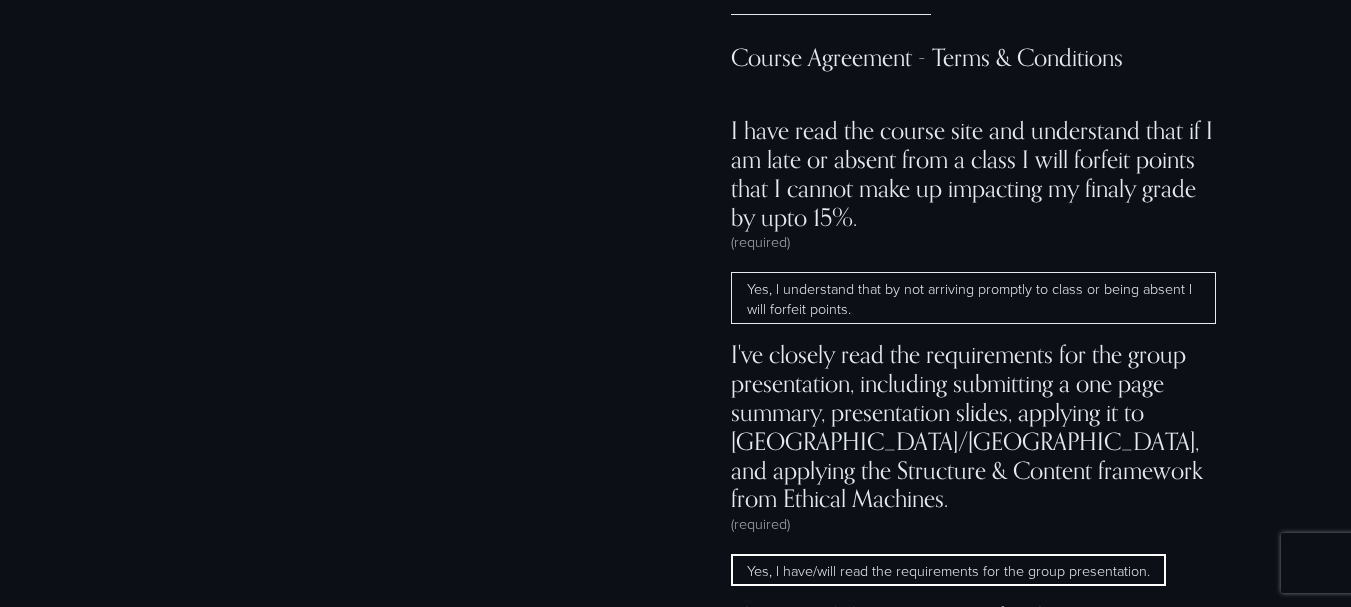 scroll, scrollTop: 12454, scrollLeft: 0, axis: vertical 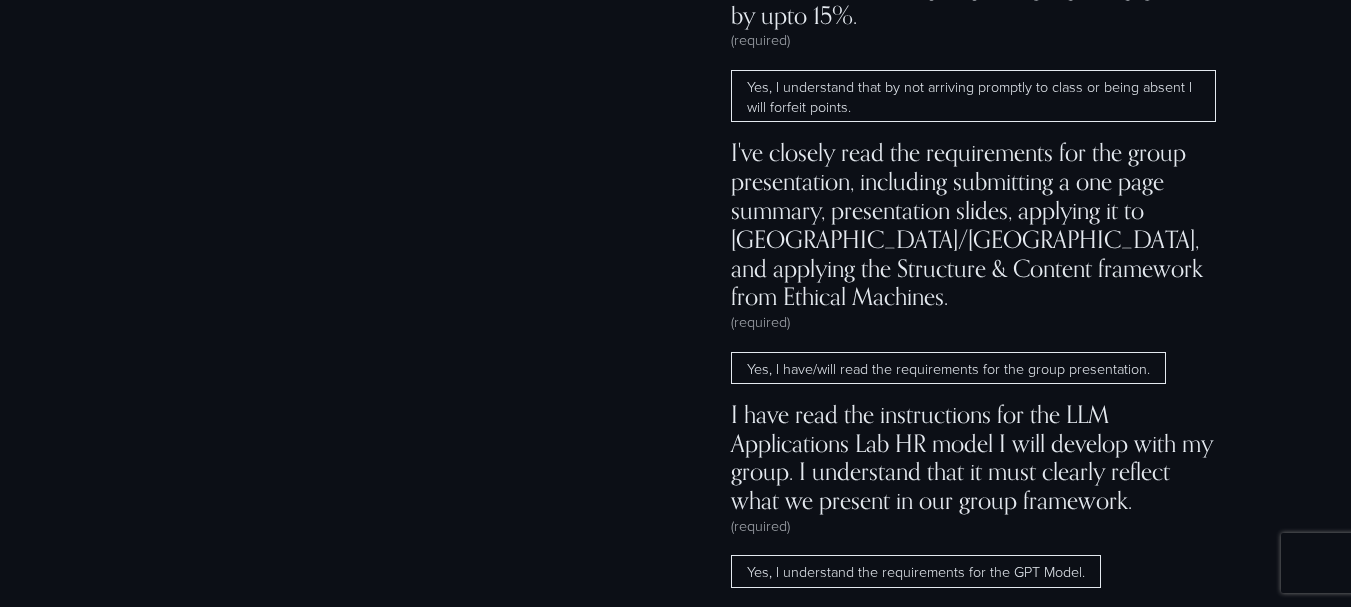 click on "Yes, I have/will read the requirements for the group presentation." at bounding box center (948, 368) 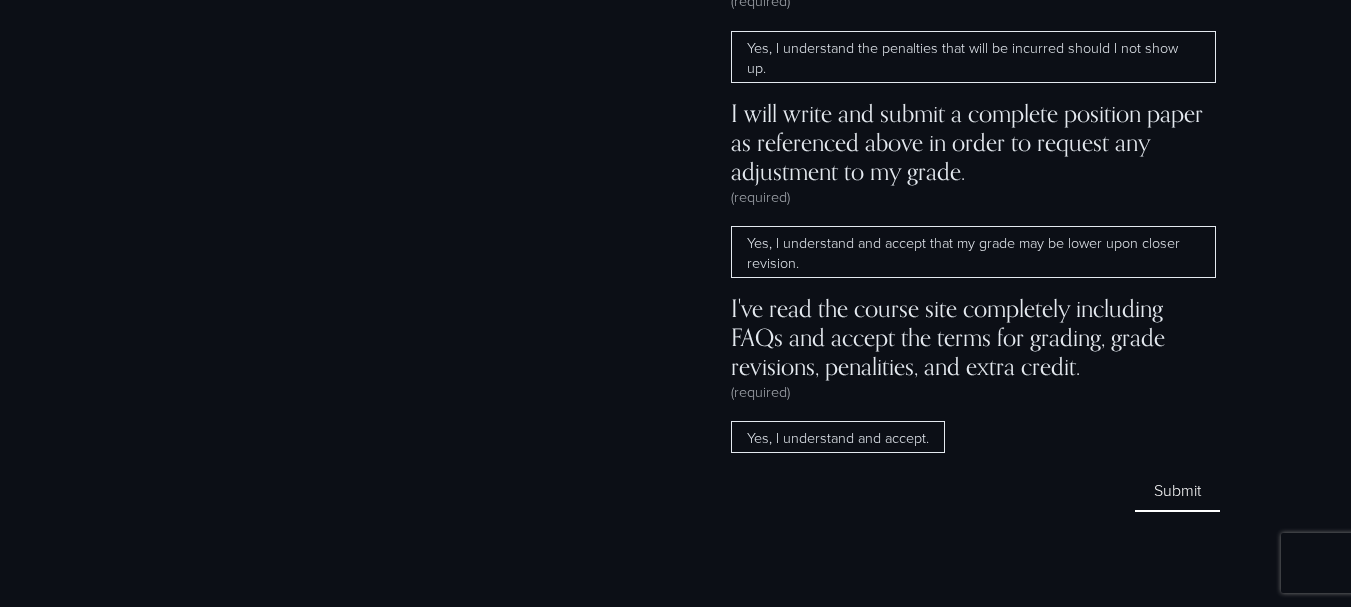 scroll, scrollTop: 13504, scrollLeft: 0, axis: vertical 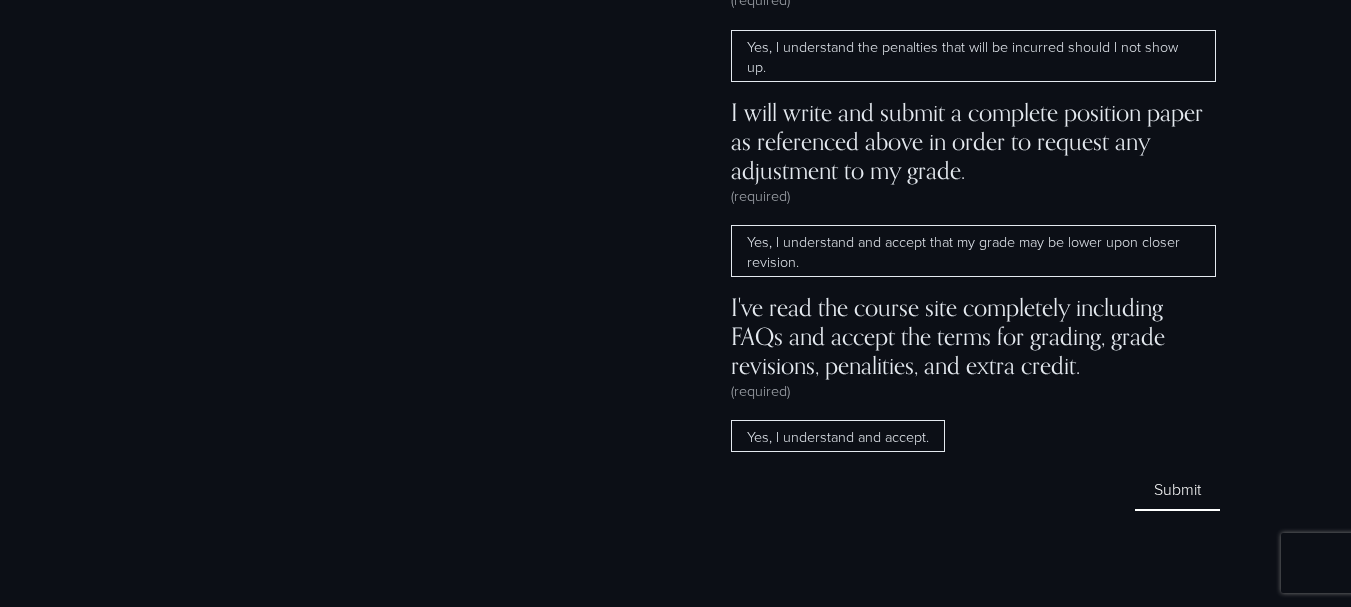 click on "Yes, I understand and accept." at bounding box center (838, 436) 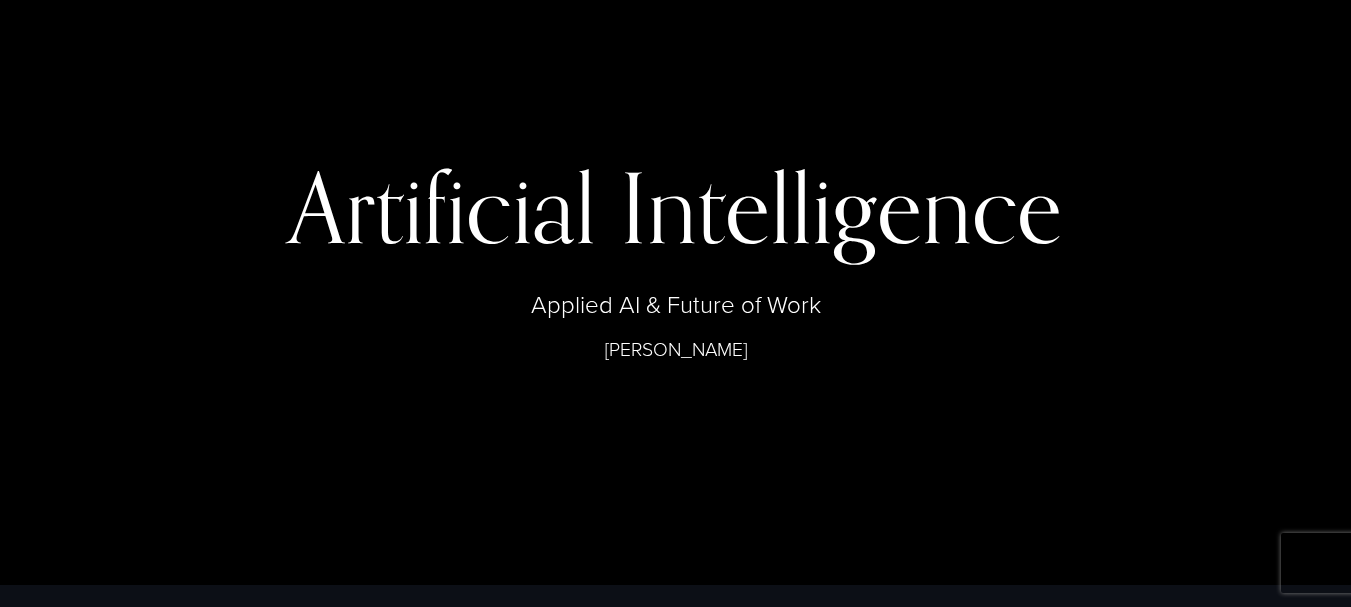 scroll, scrollTop: 21, scrollLeft: 0, axis: vertical 